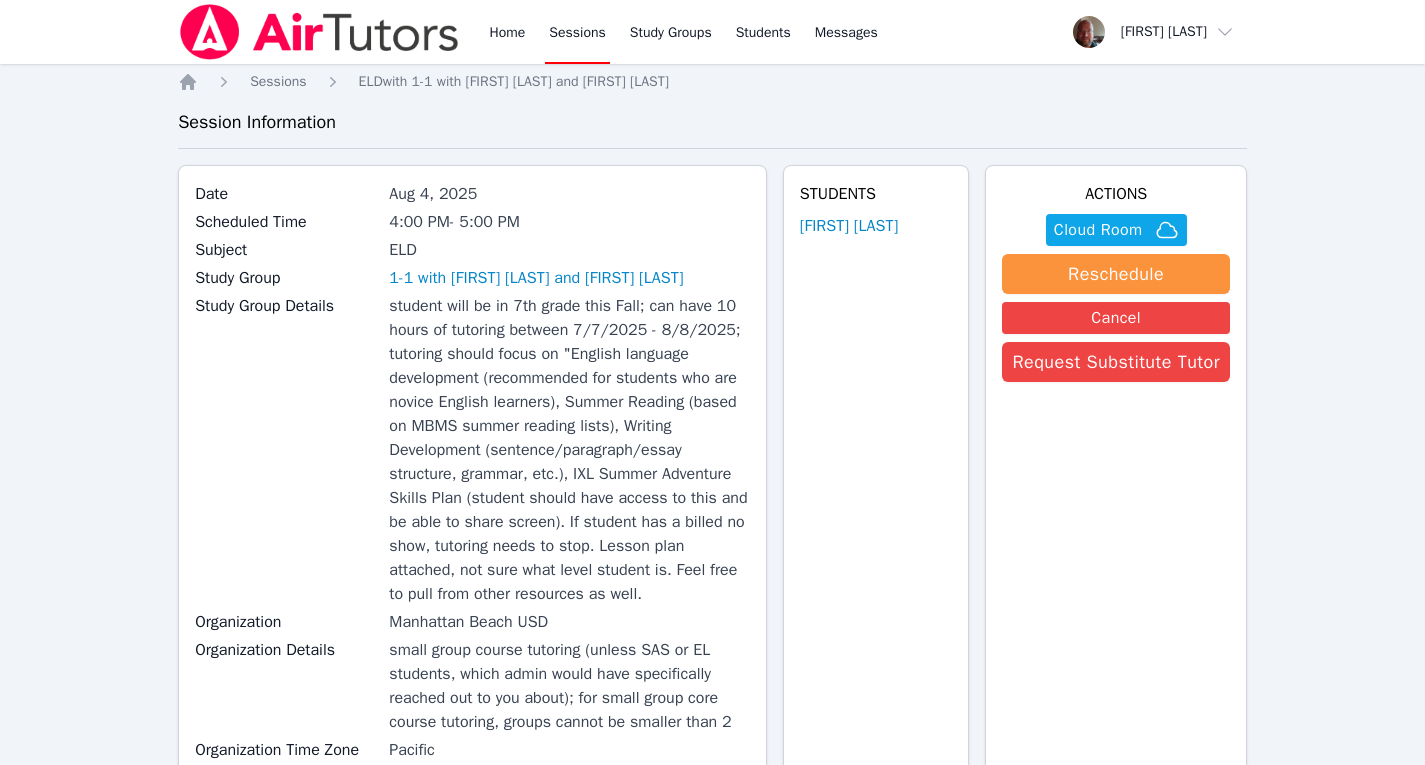 scroll, scrollTop: 0, scrollLeft: 0, axis: both 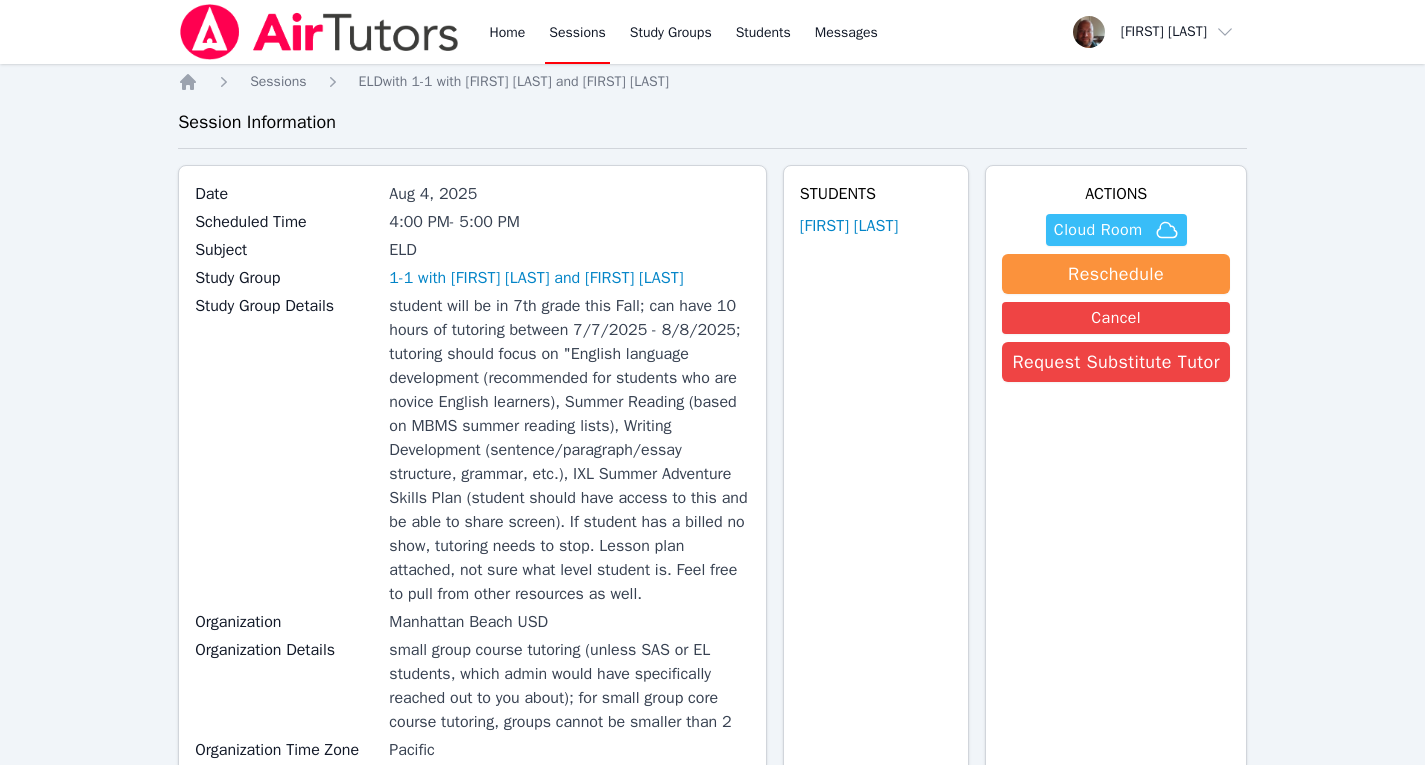 click on "Cloud Room" at bounding box center (1098, 230) 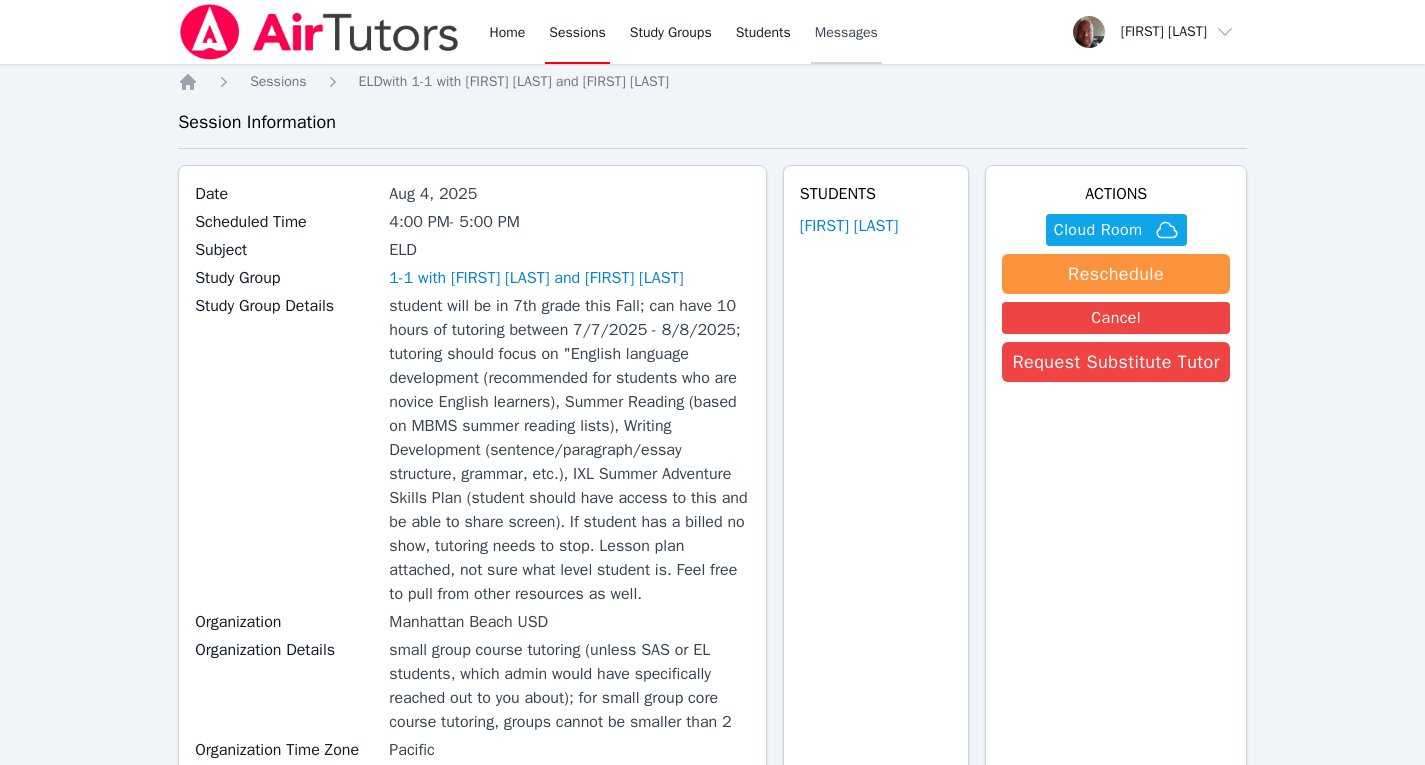 click on "Messages" at bounding box center (846, 33) 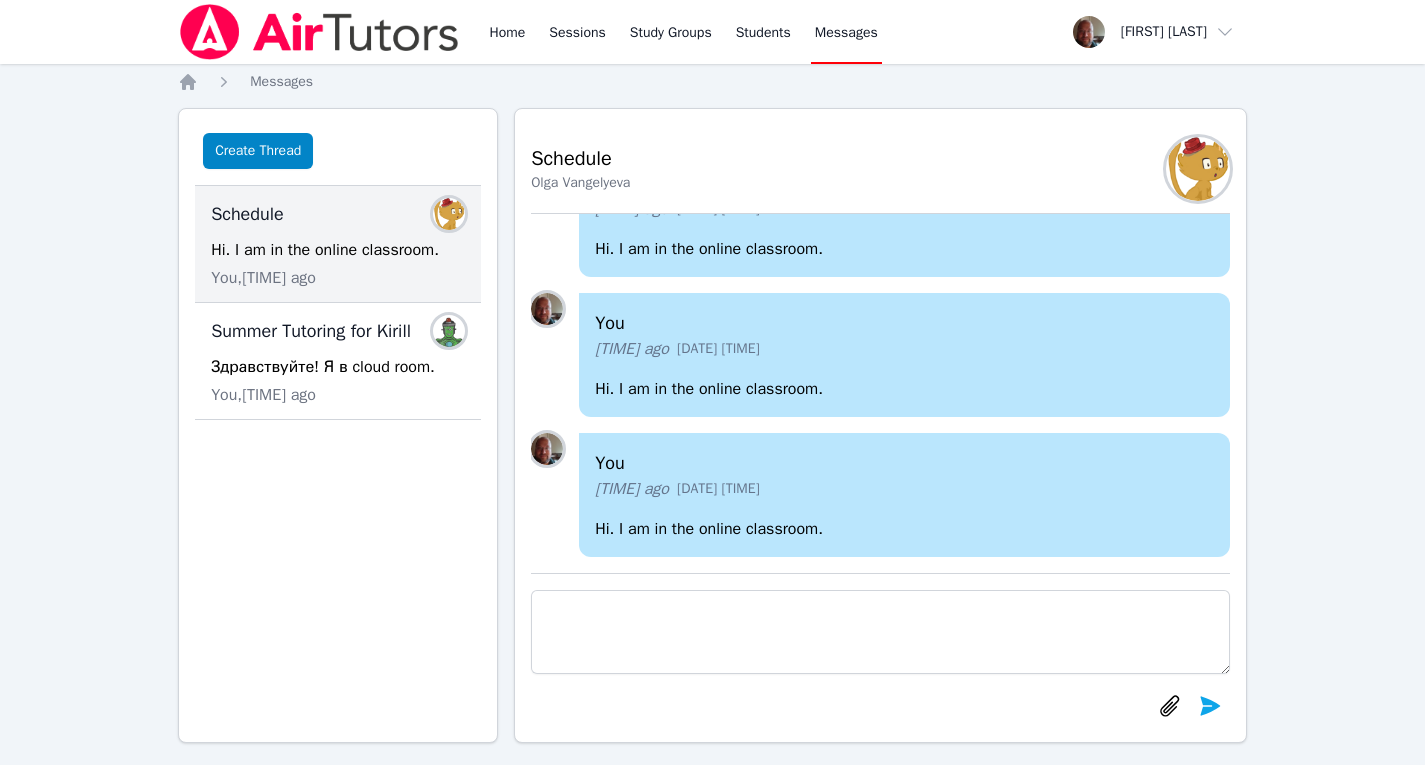 click on "Schedule  Members" at bounding box center [338, 214] 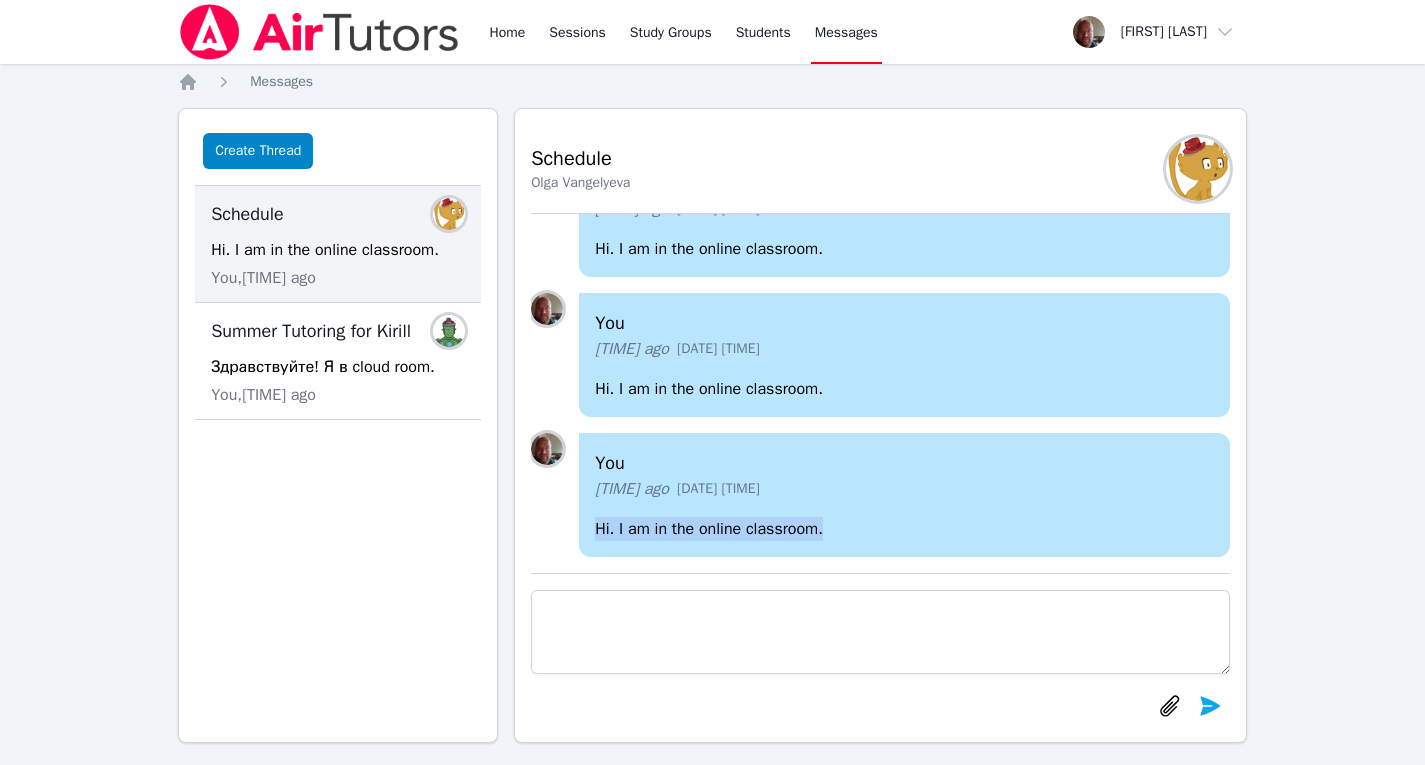 drag, startPoint x: 836, startPoint y: 529, endPoint x: 592, endPoint y: 542, distance: 244.34607 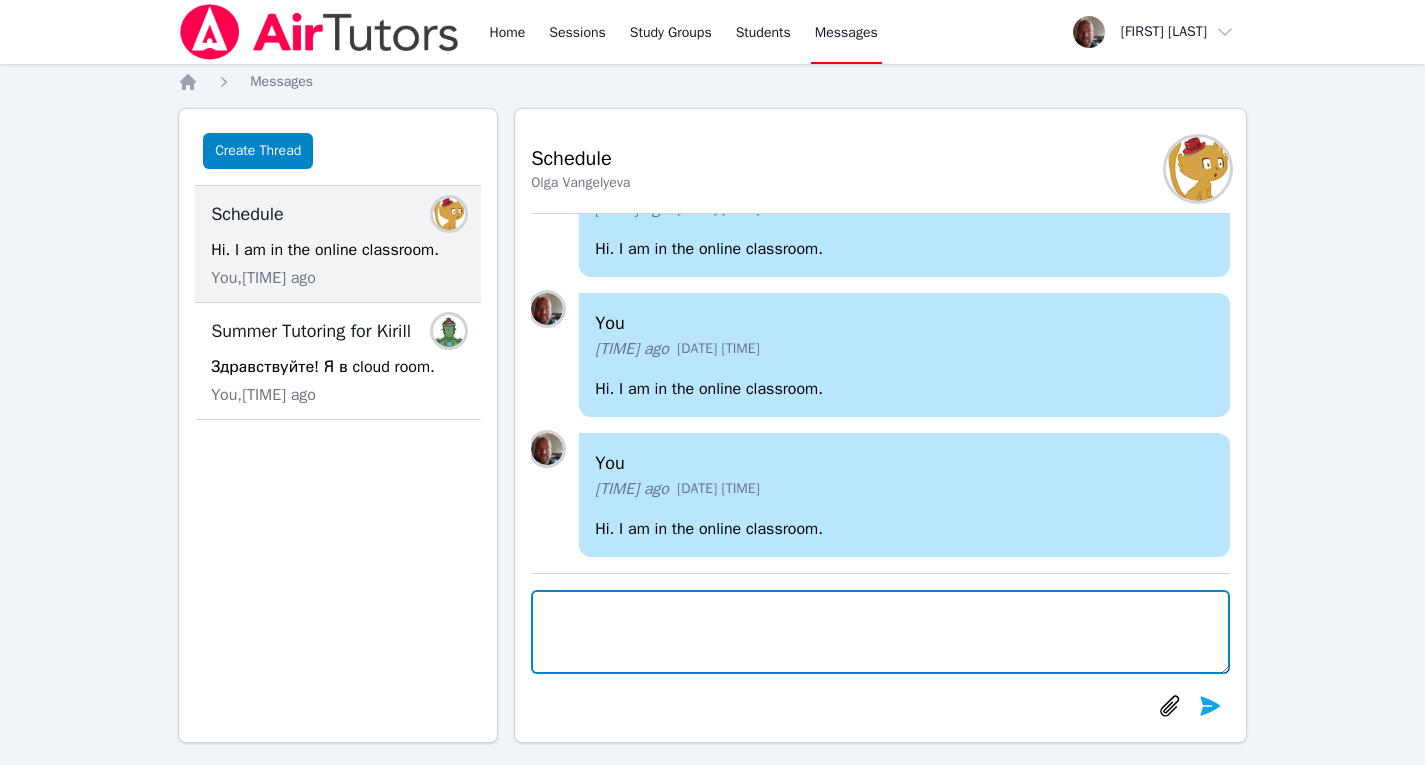click at bounding box center (880, 632) 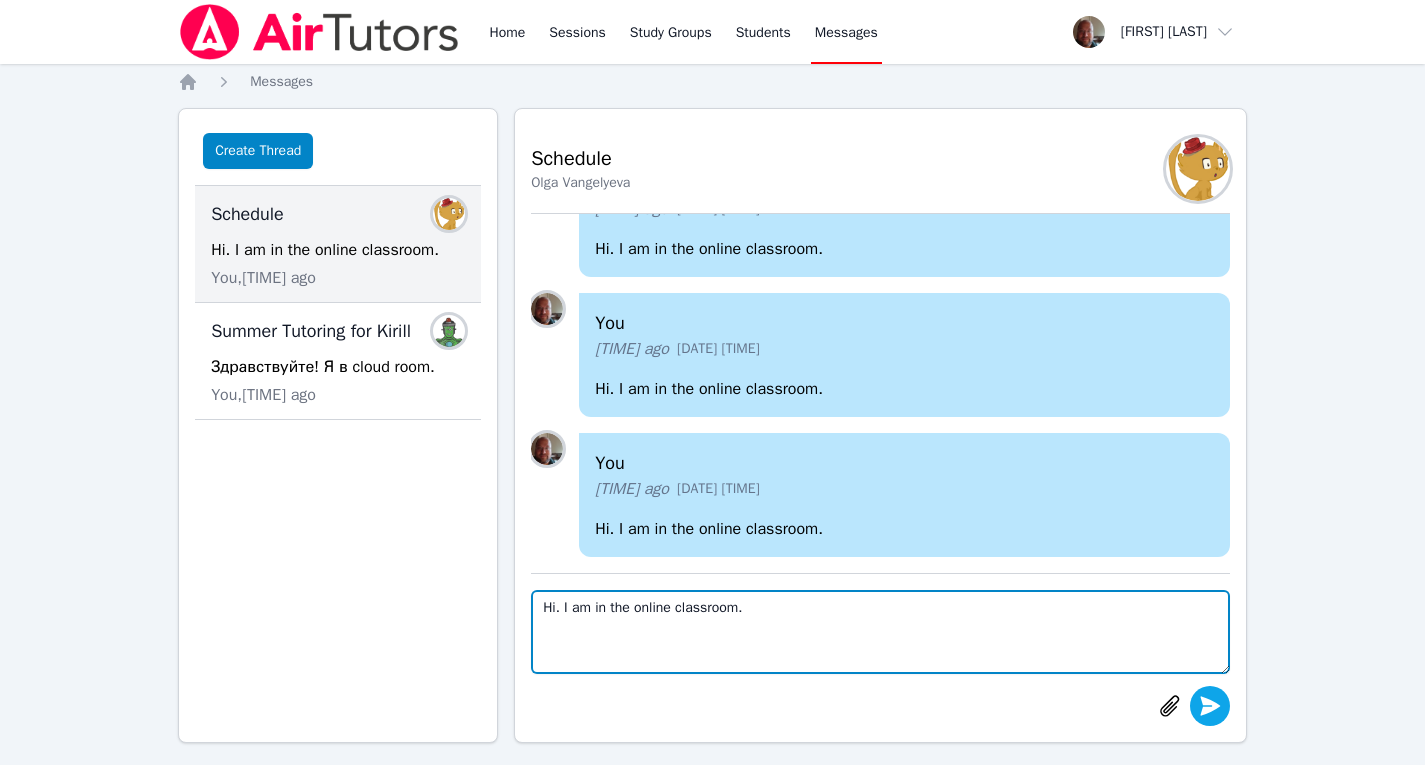 type on "Hi. I am in the online classroom." 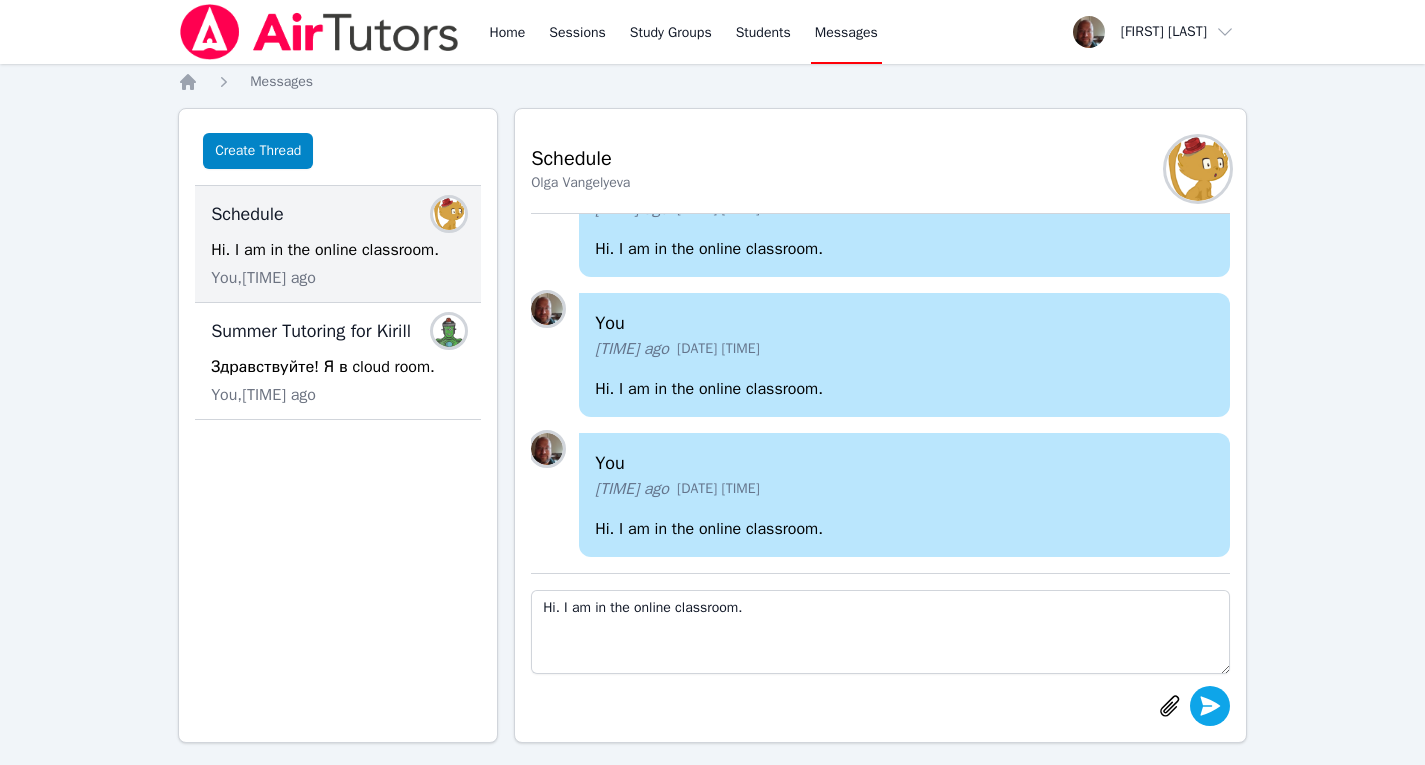 click 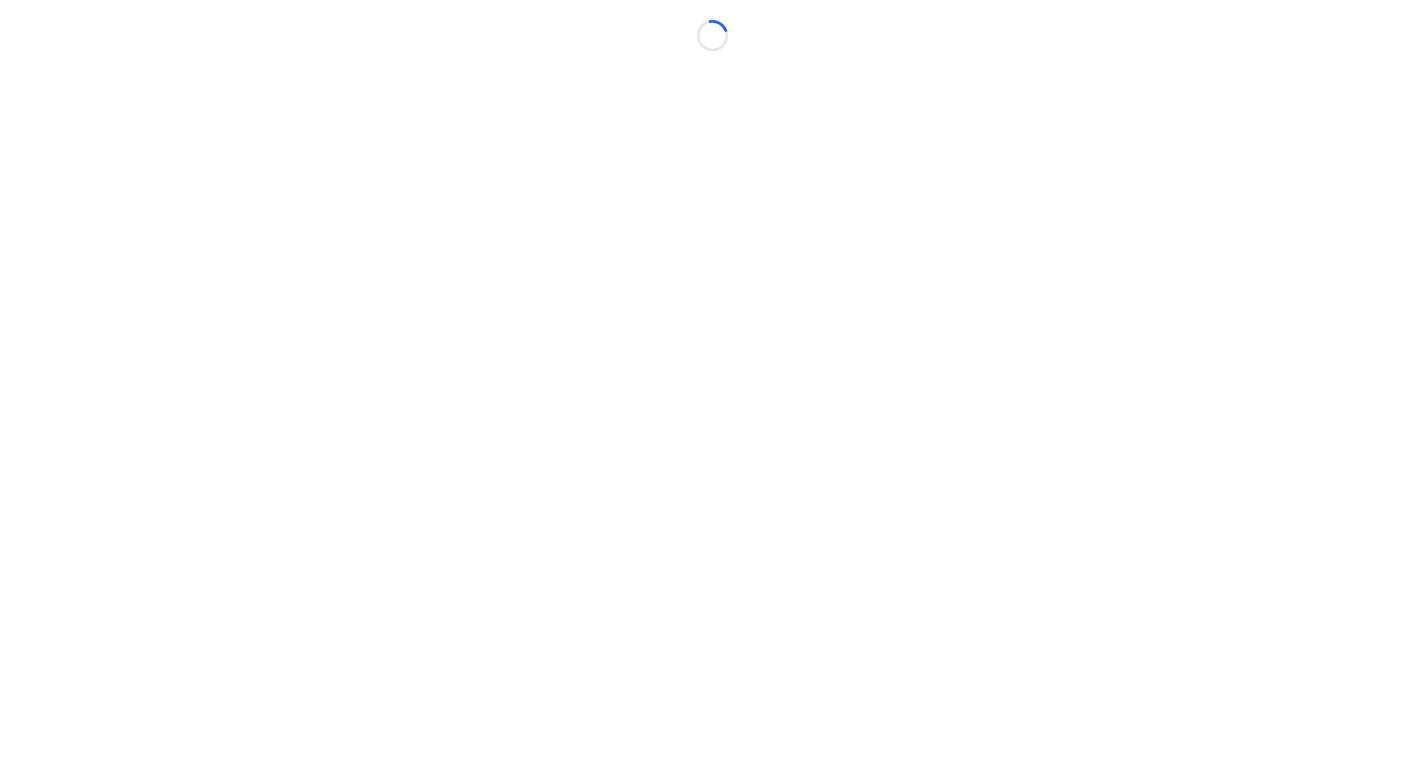 scroll, scrollTop: 0, scrollLeft: 0, axis: both 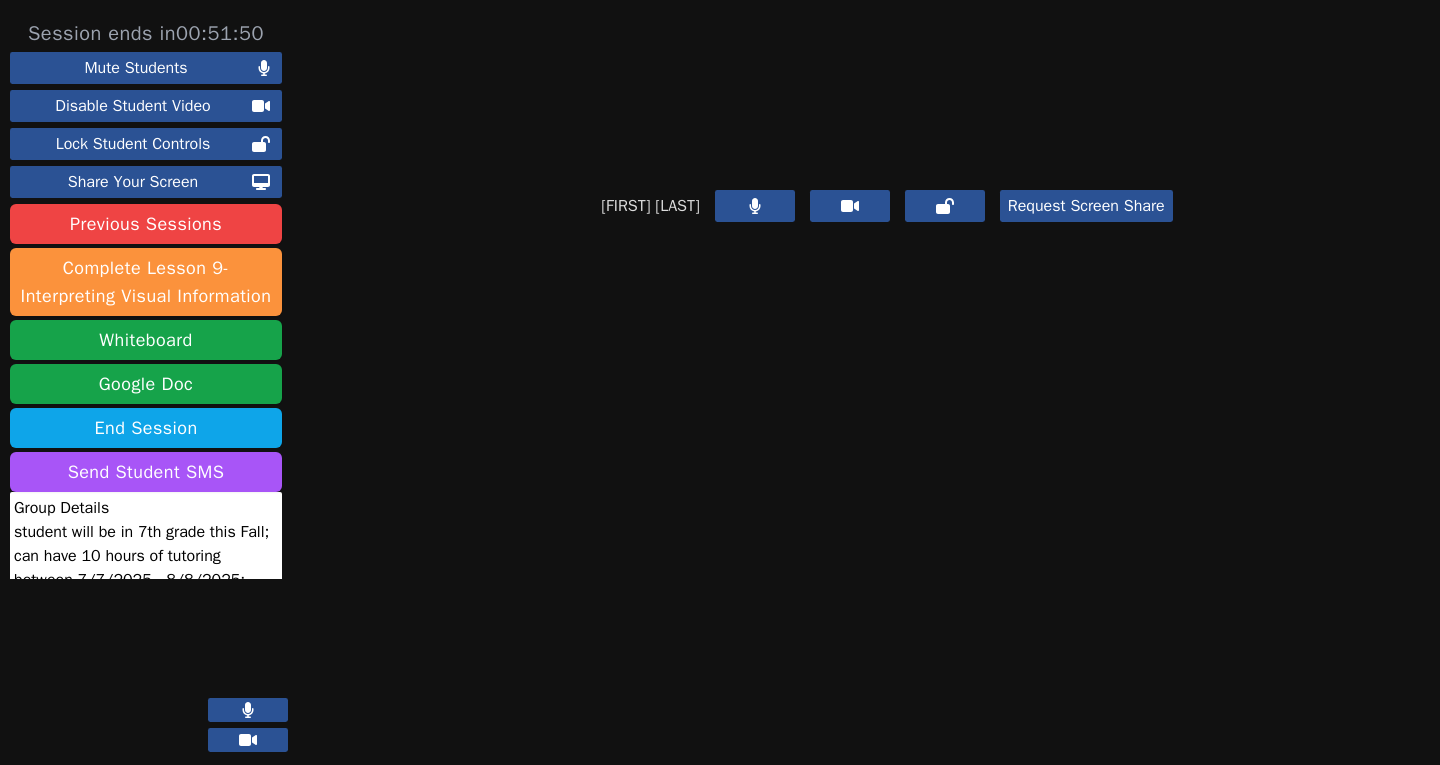 click on "[FIRST] [LAST] Request Screen Share" at bounding box center [887, 131] 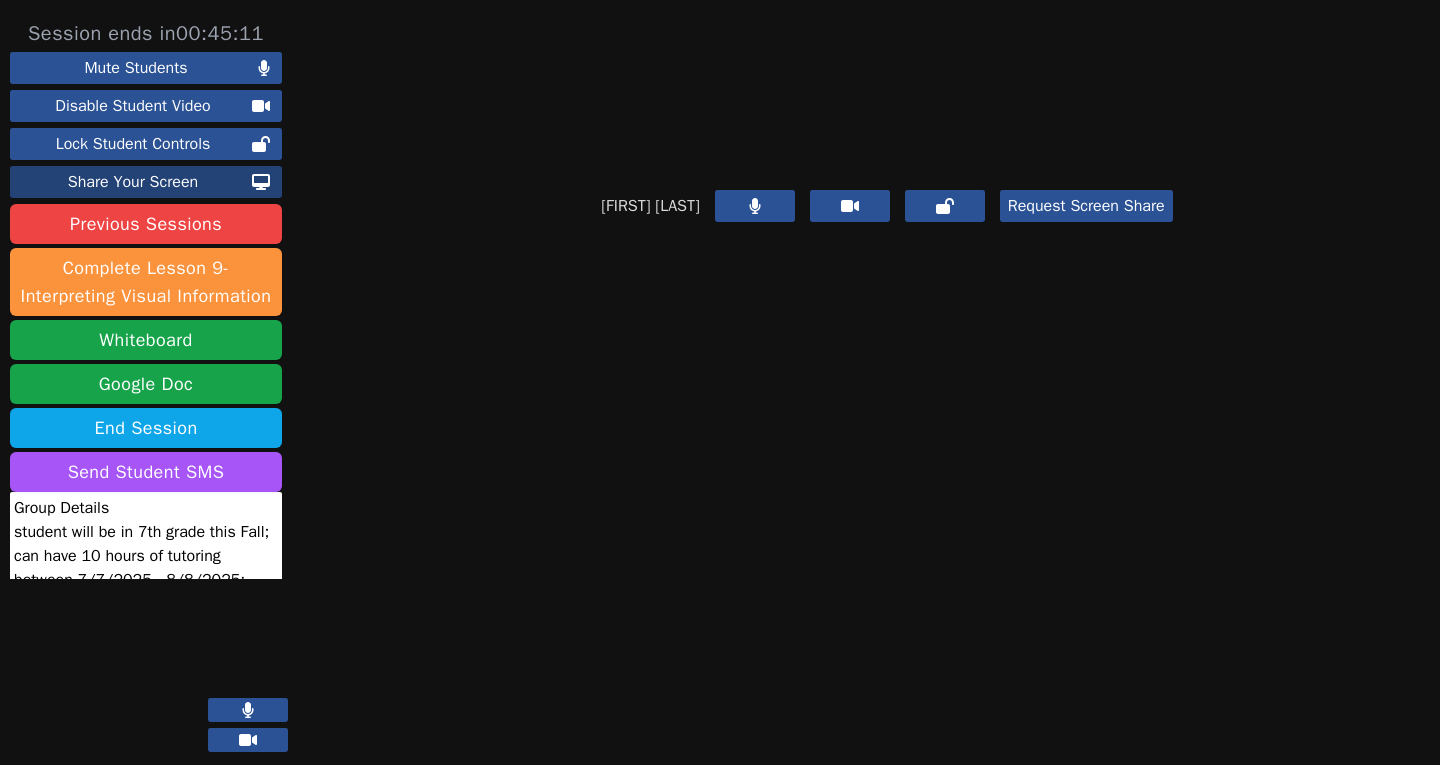 click on "Share Your Screen" at bounding box center (133, 182) 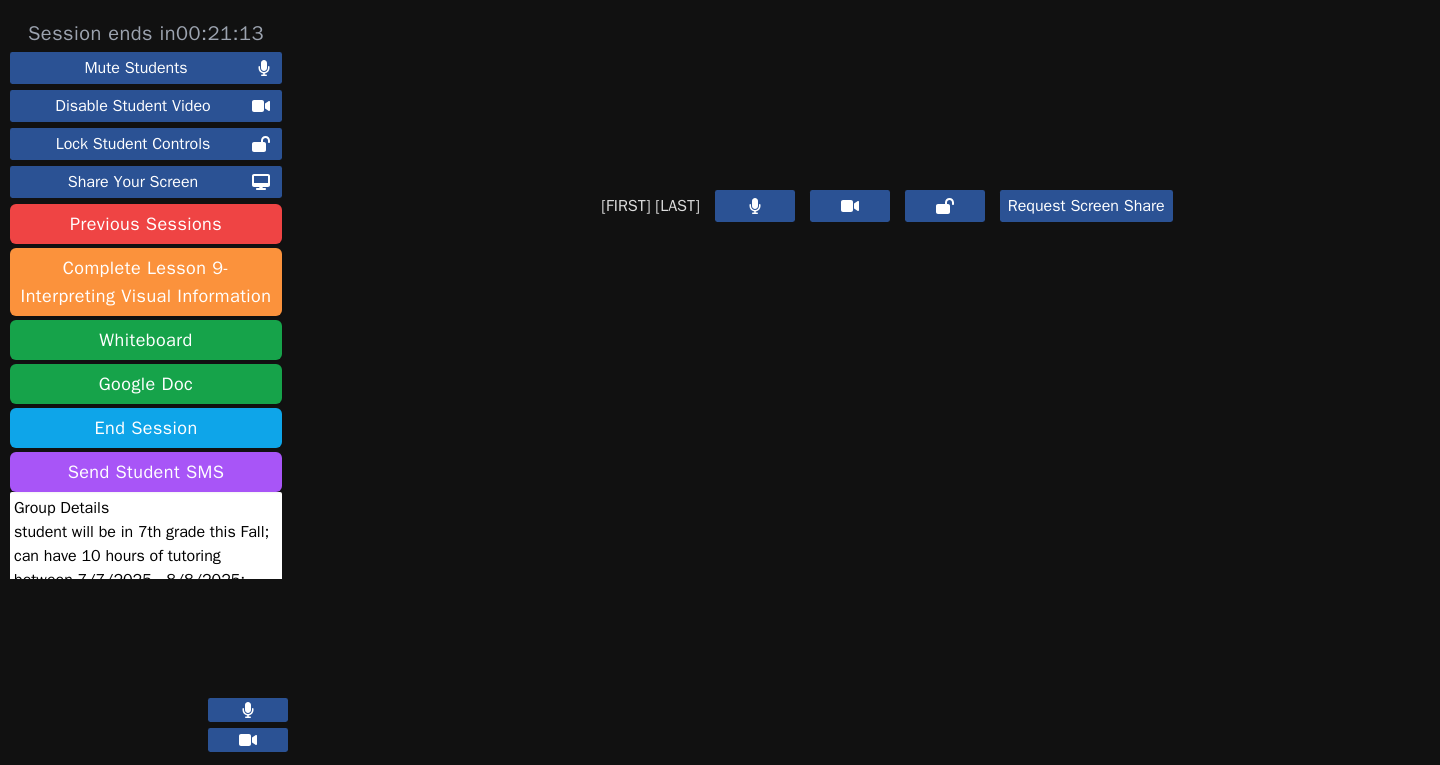 click on "Request Screen Share" at bounding box center (1086, 206) 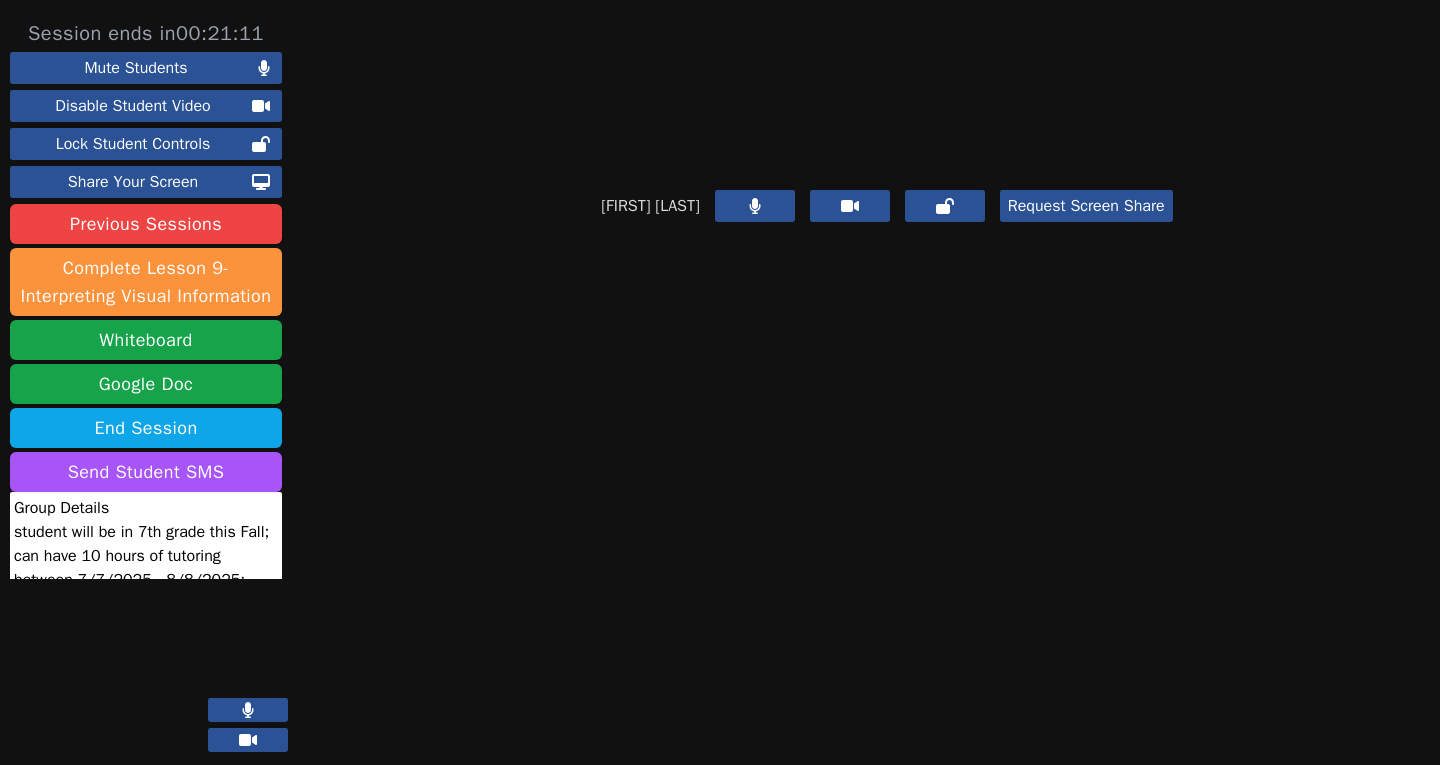 click on "Request Screen Share" at bounding box center [1086, 206] 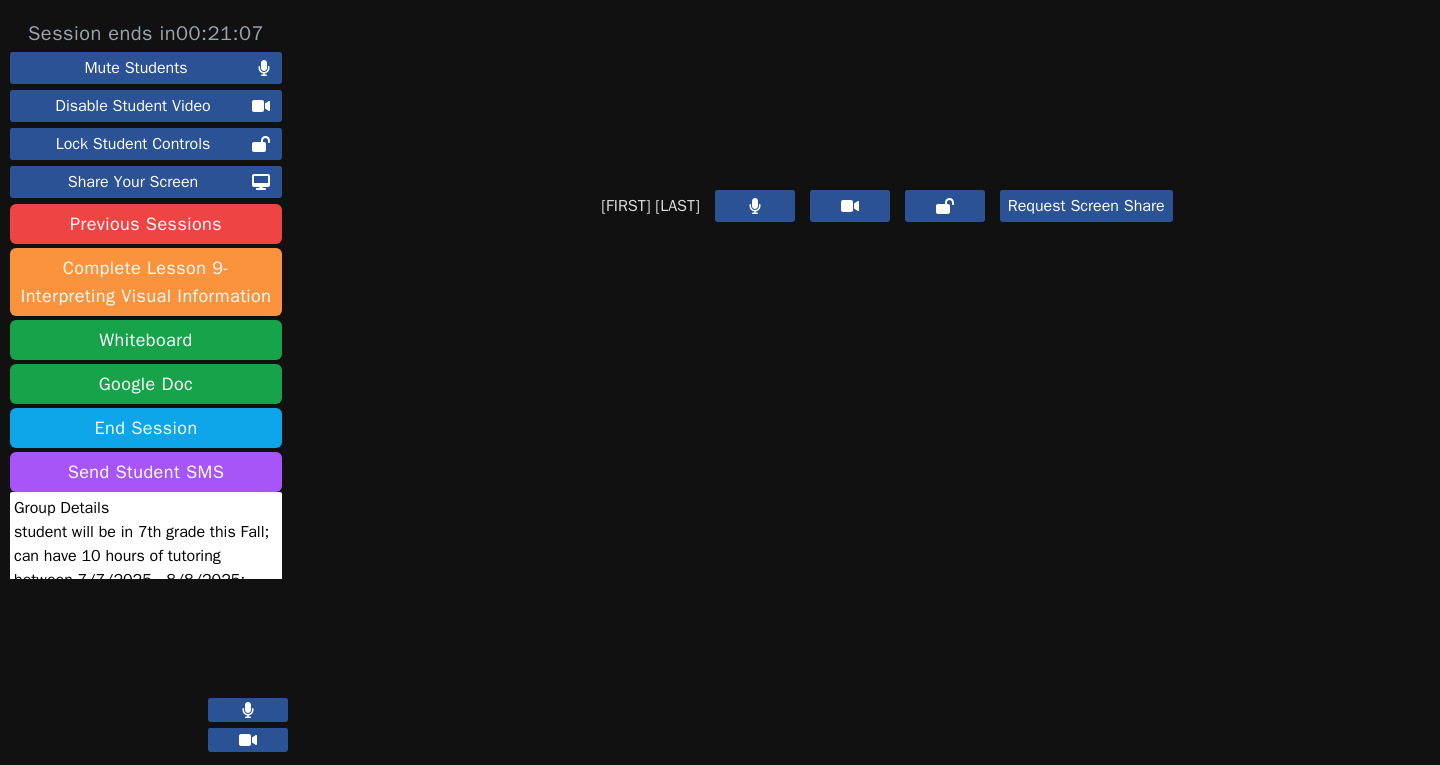 click on "Request Screen Share" at bounding box center (1086, 206) 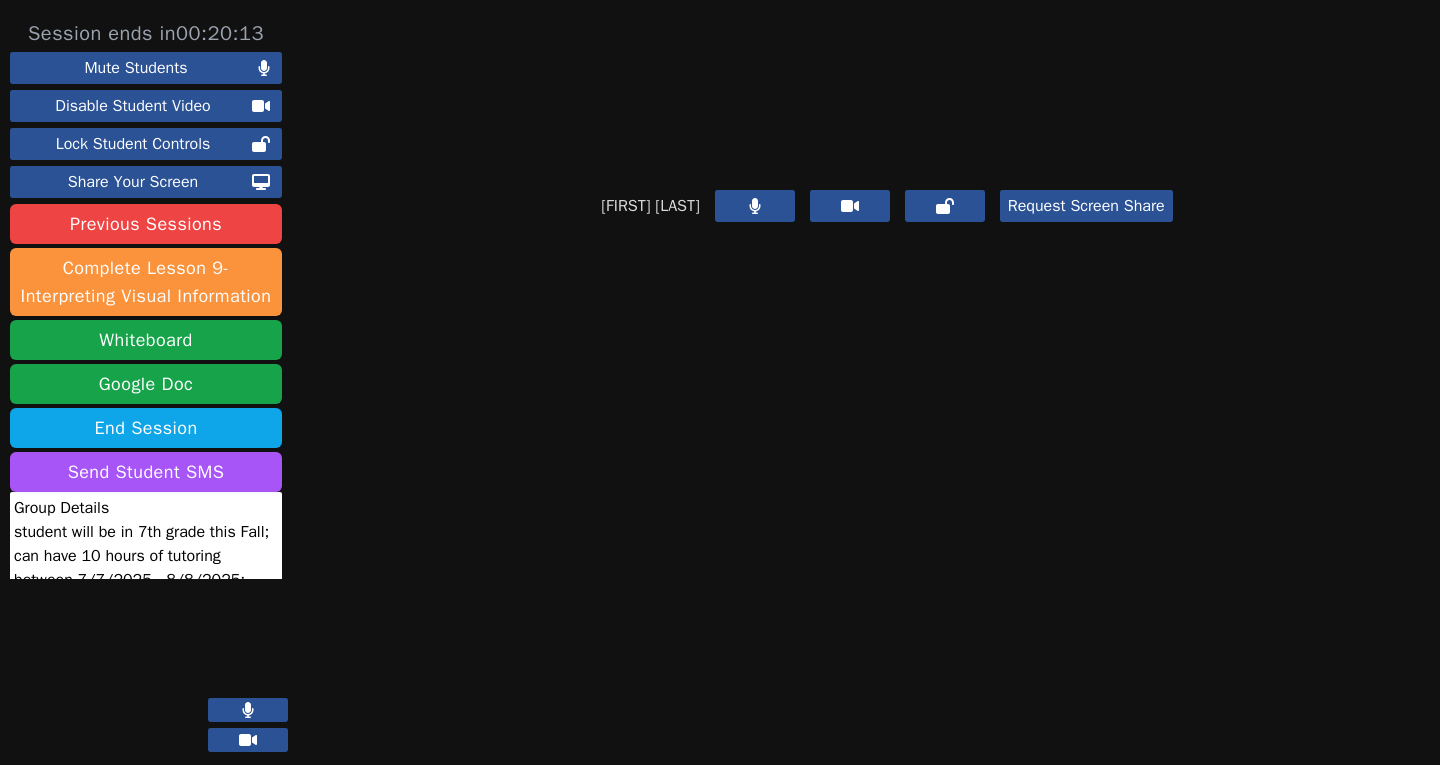 click on "Request Screen Share" at bounding box center (1086, 206) 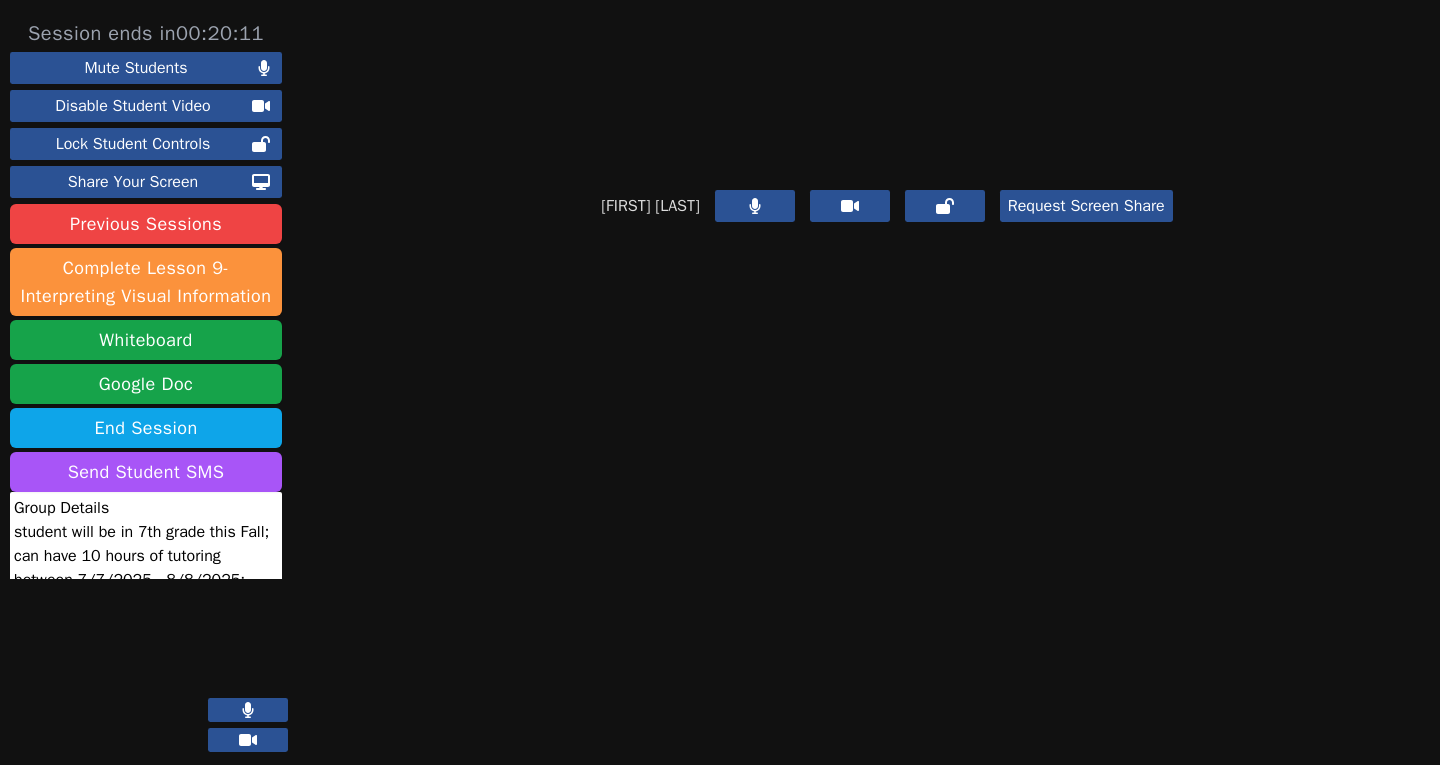 click on "Request Screen Share" at bounding box center [1086, 206] 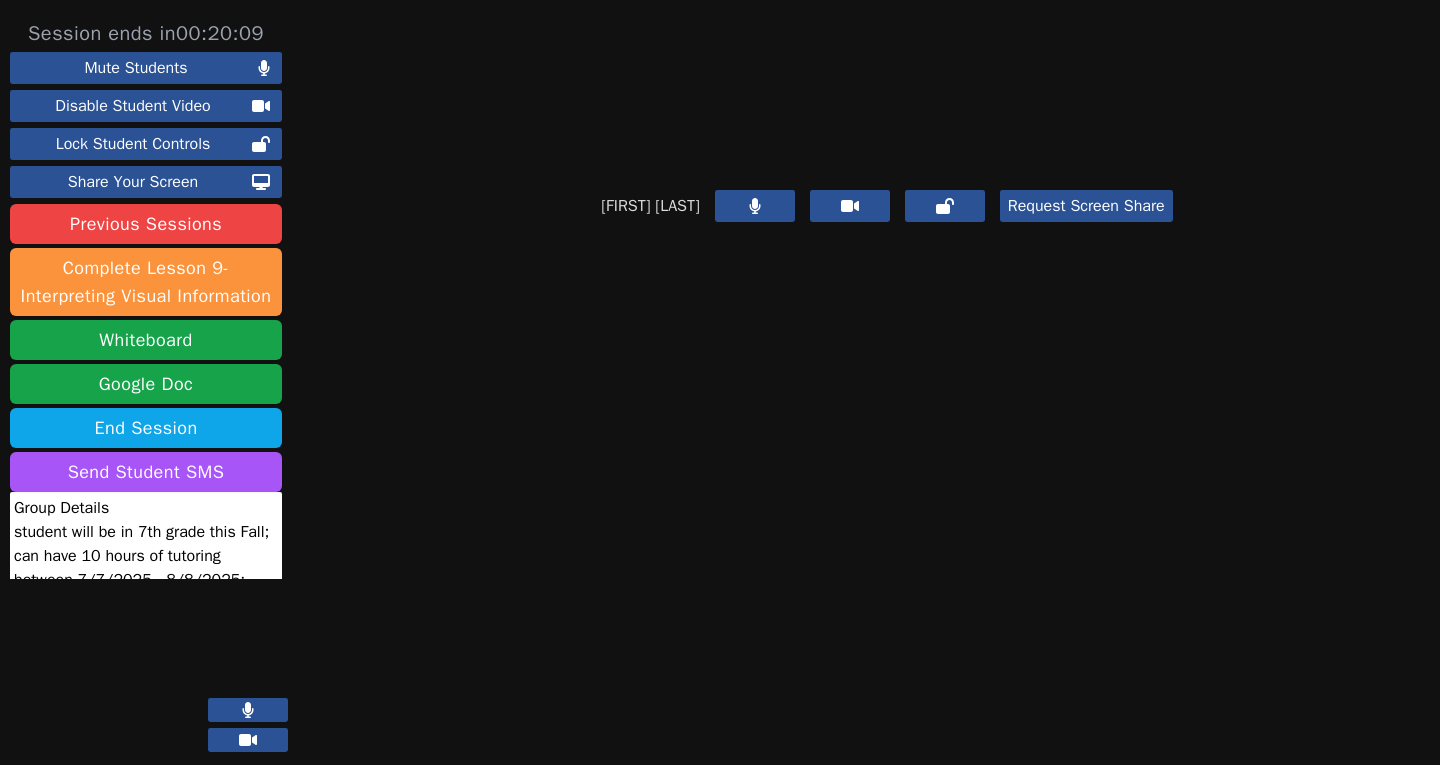 click on "Request Screen Share" at bounding box center [1086, 206] 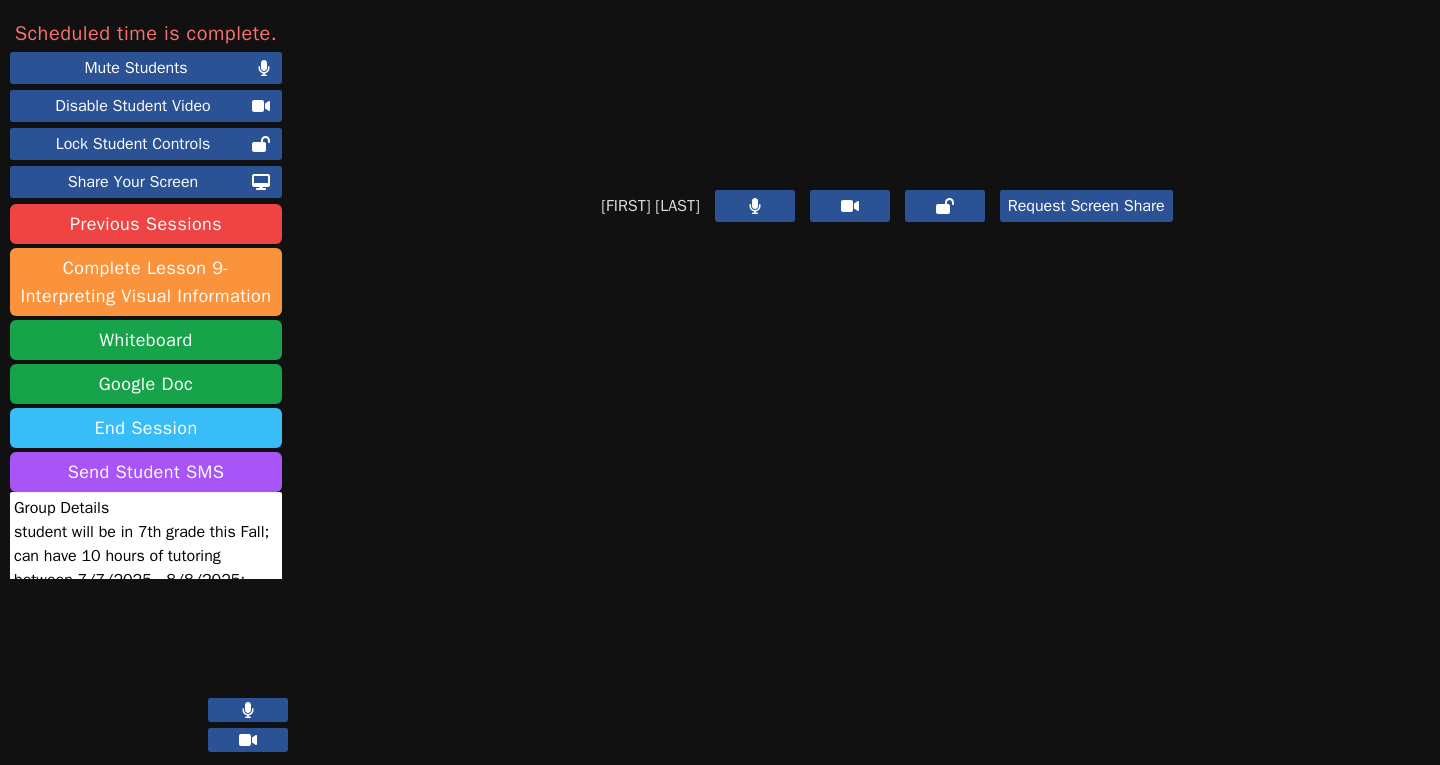 click on "End Session" at bounding box center [146, 428] 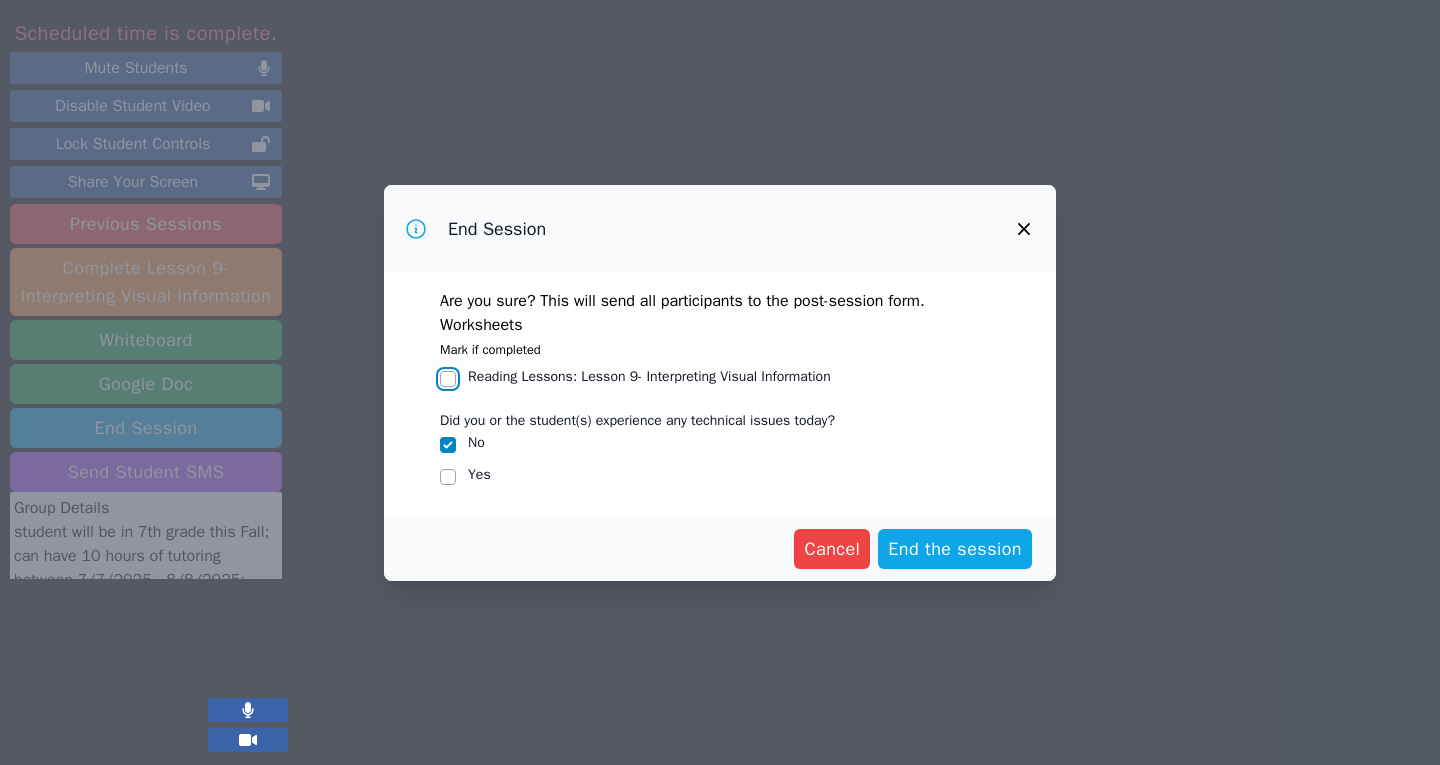 click on "Reading Lessons :   Lesson 9- Interpreting Visual Information" at bounding box center (448, 379) 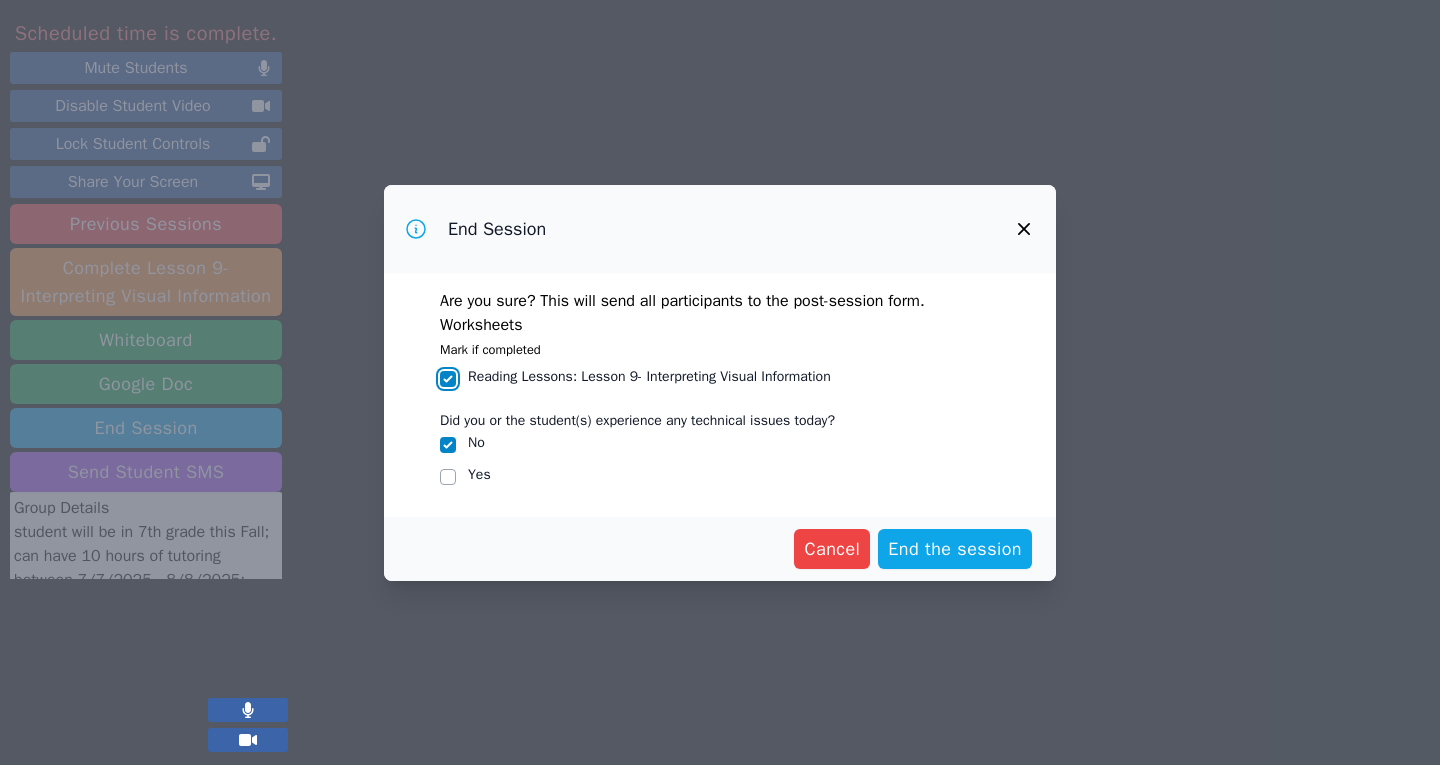 checkbox on "true" 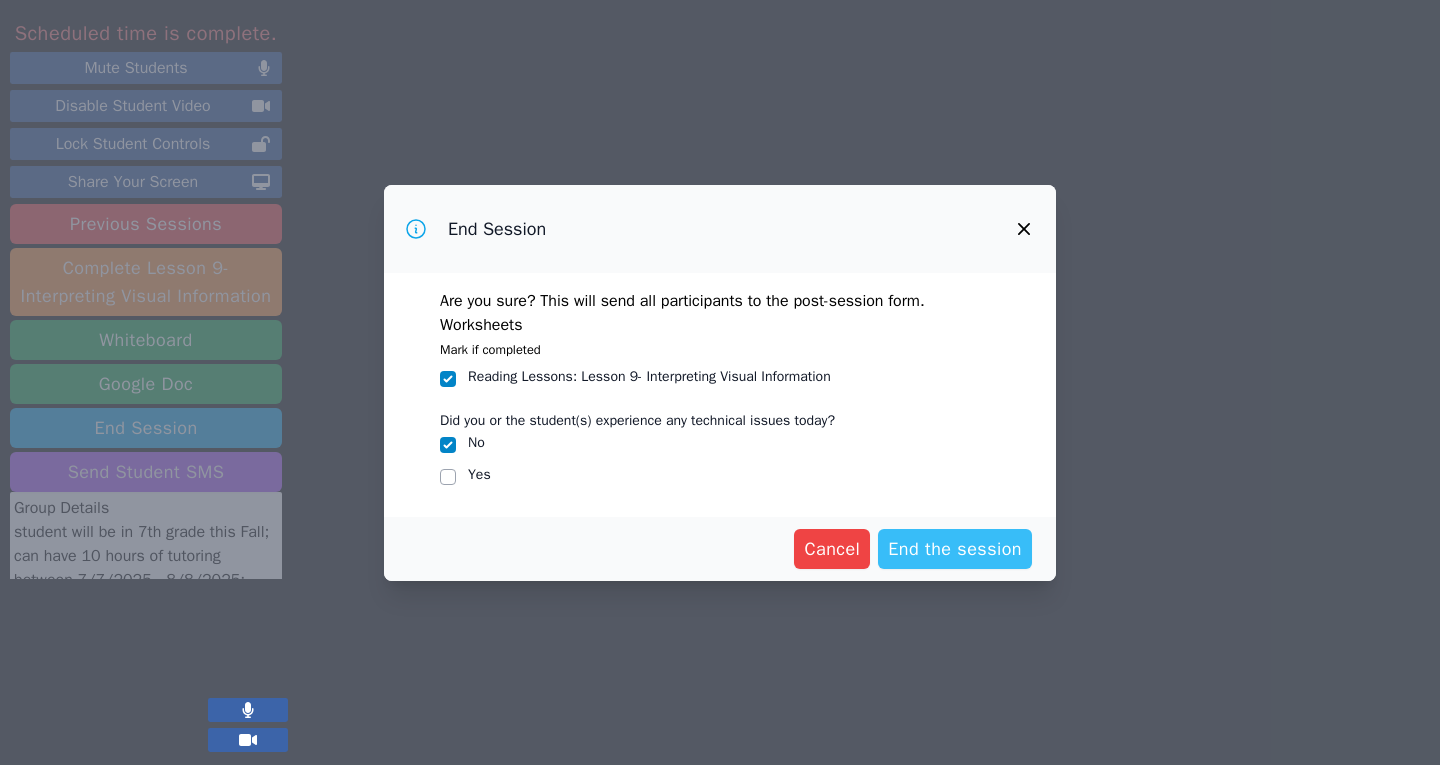 click on "End the session" at bounding box center (955, 549) 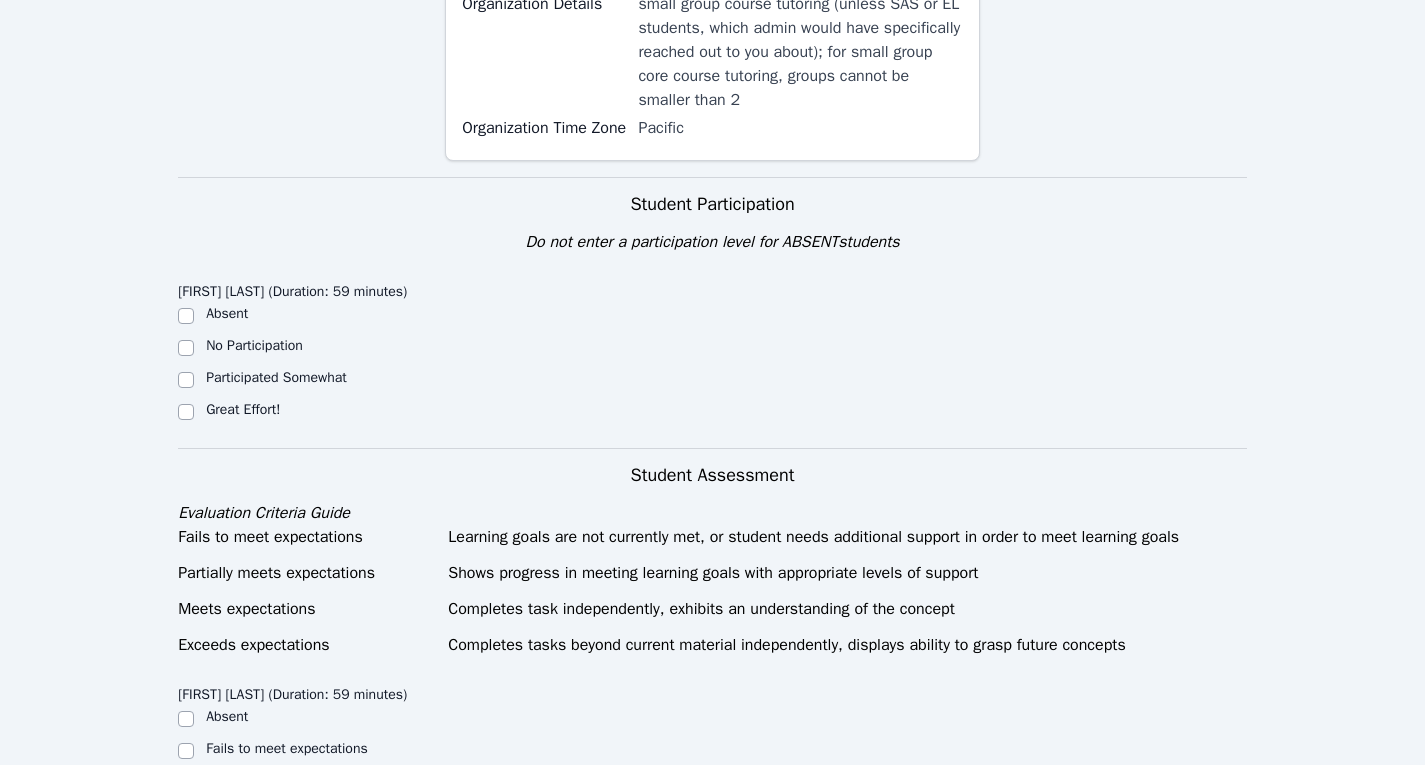 scroll, scrollTop: 743, scrollLeft: 0, axis: vertical 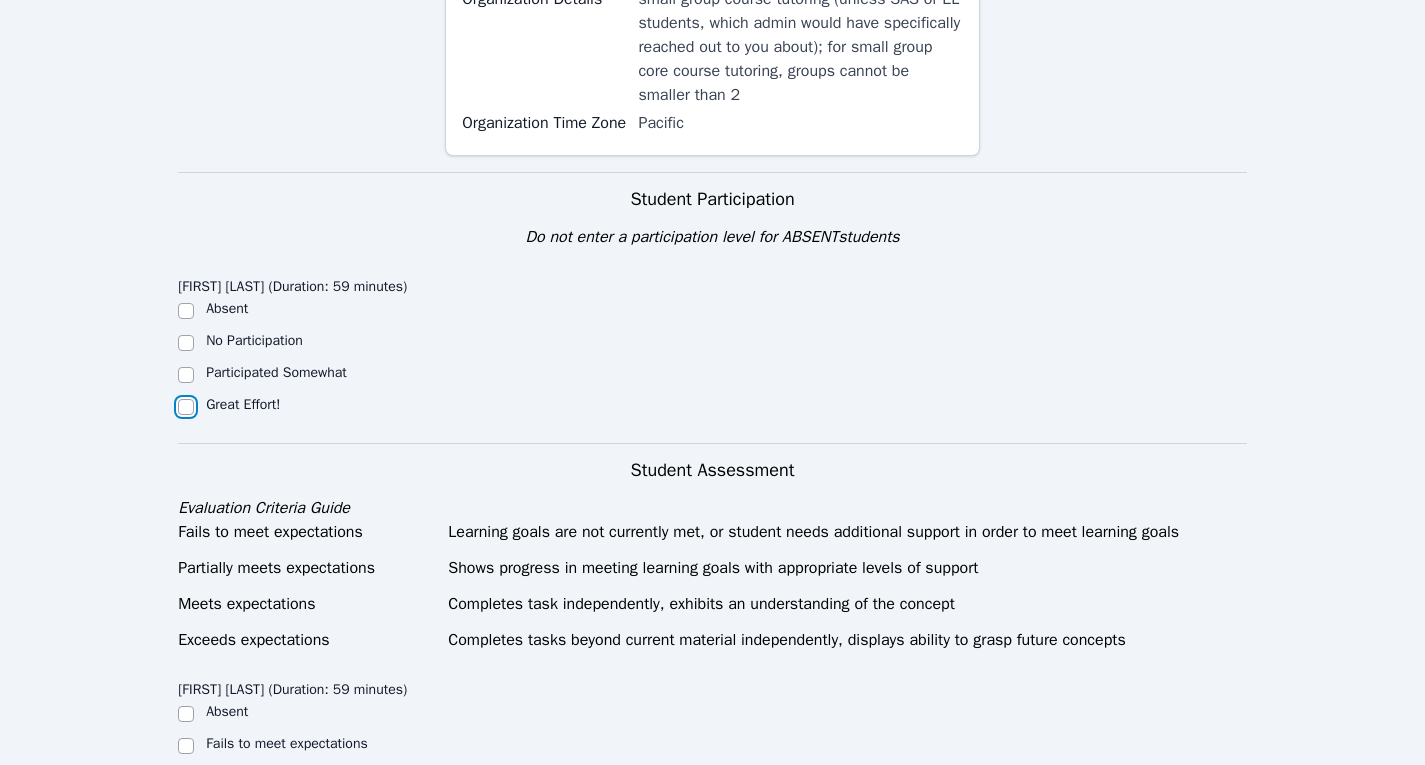 click on "Great Effort!" at bounding box center (186, 407) 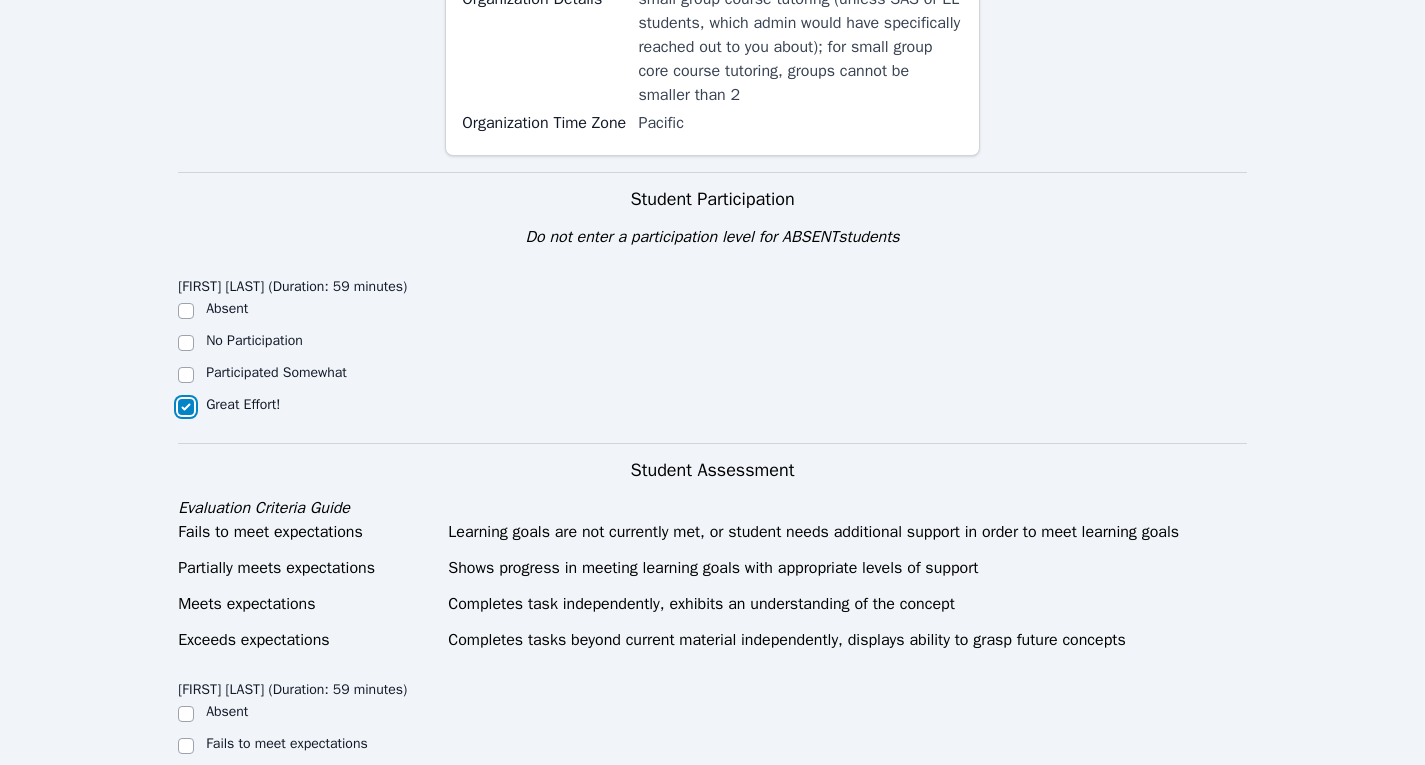 checkbox on "true" 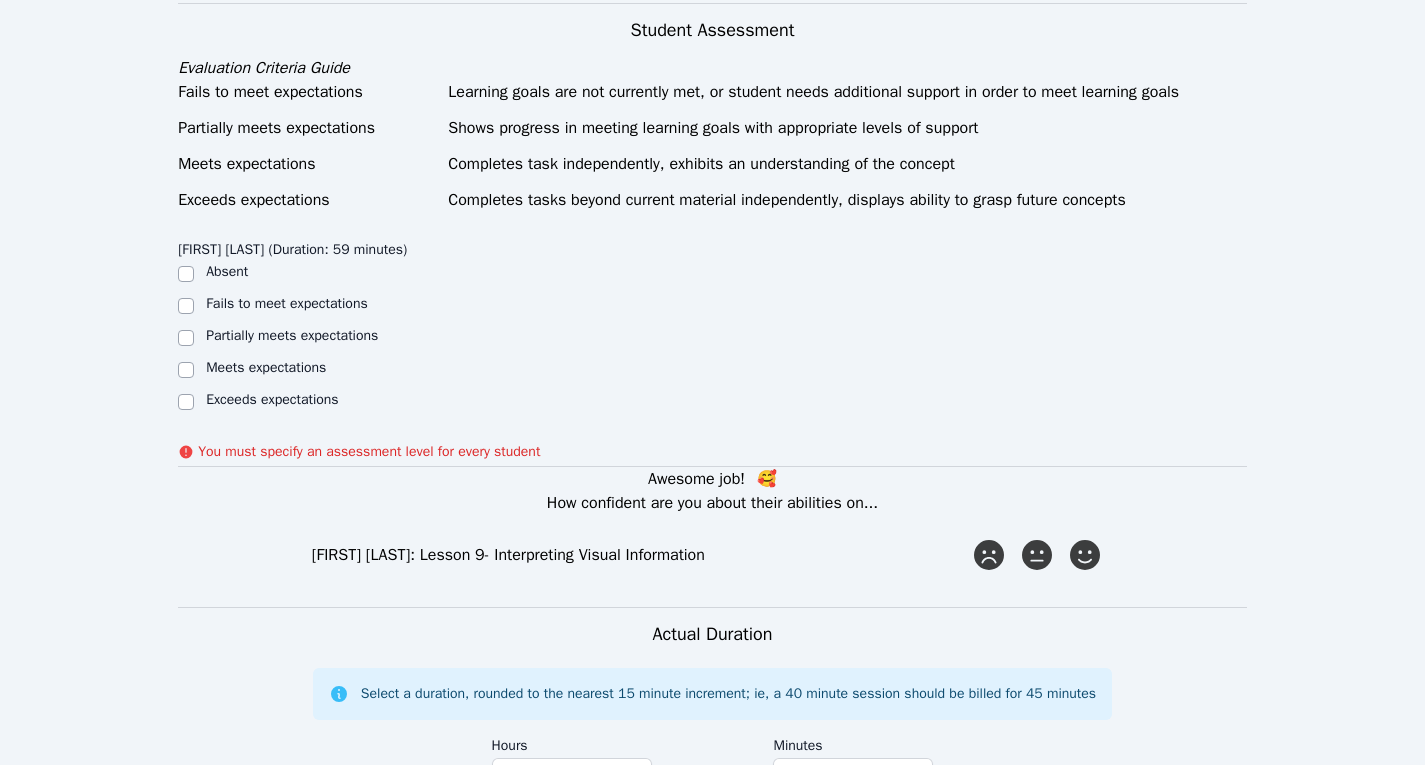 scroll, scrollTop: 1194, scrollLeft: 0, axis: vertical 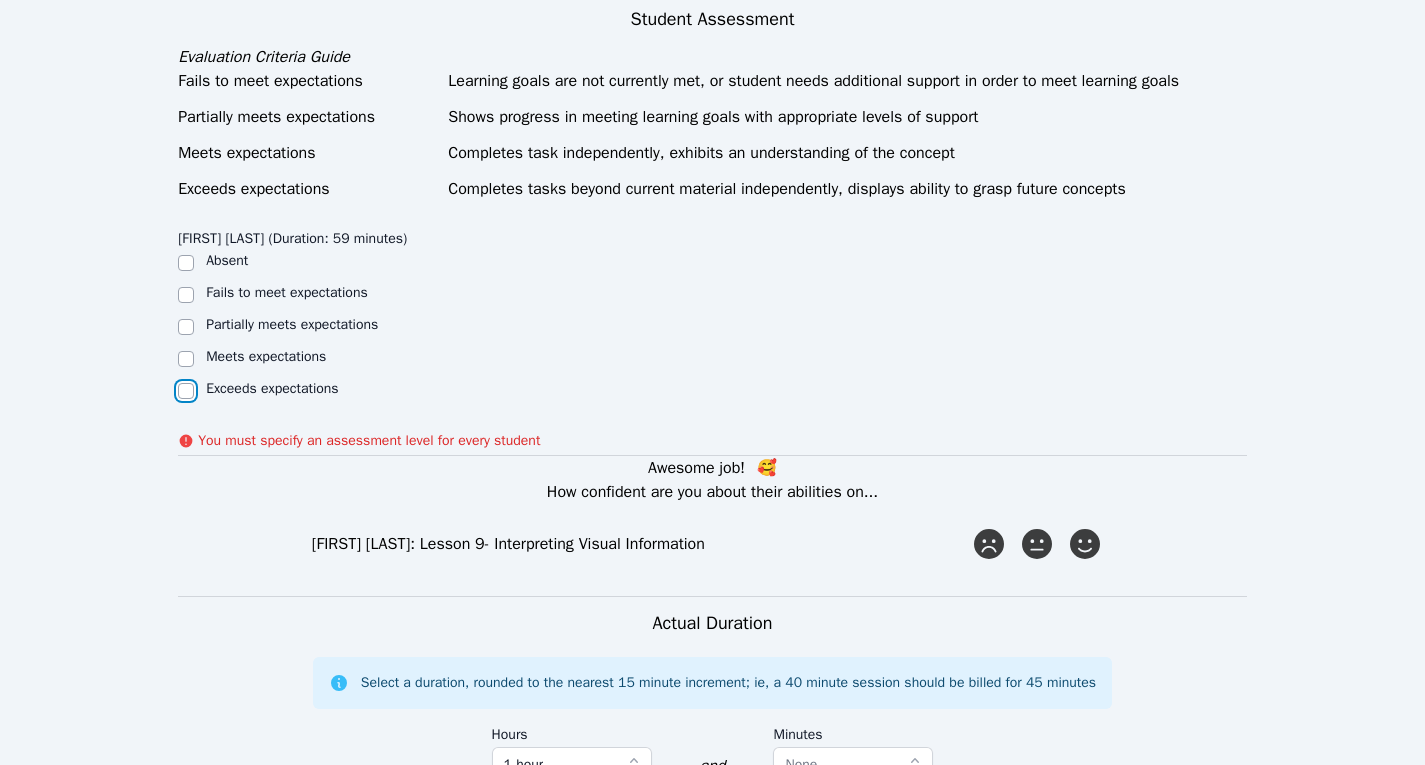 click on "Exceeds expectations" at bounding box center [186, 391] 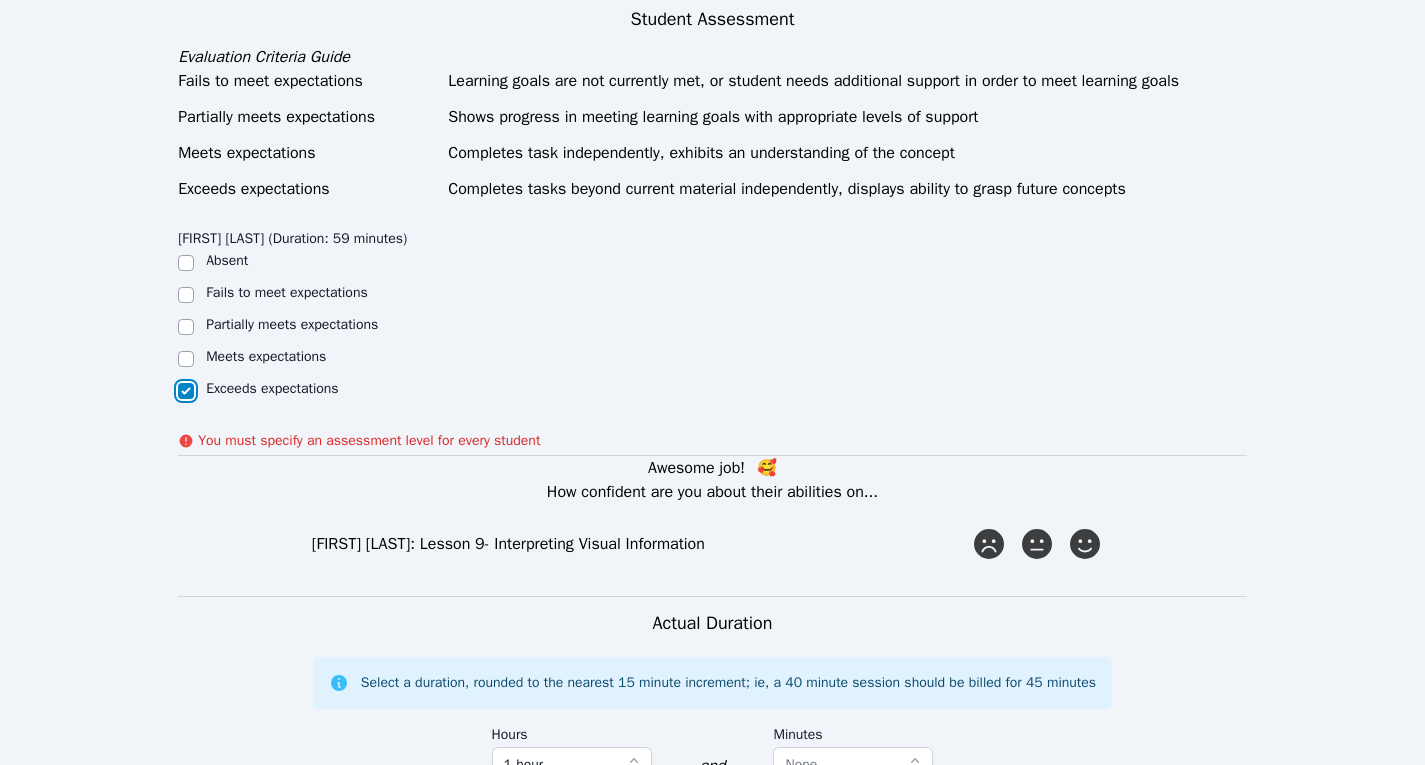checkbox on "true" 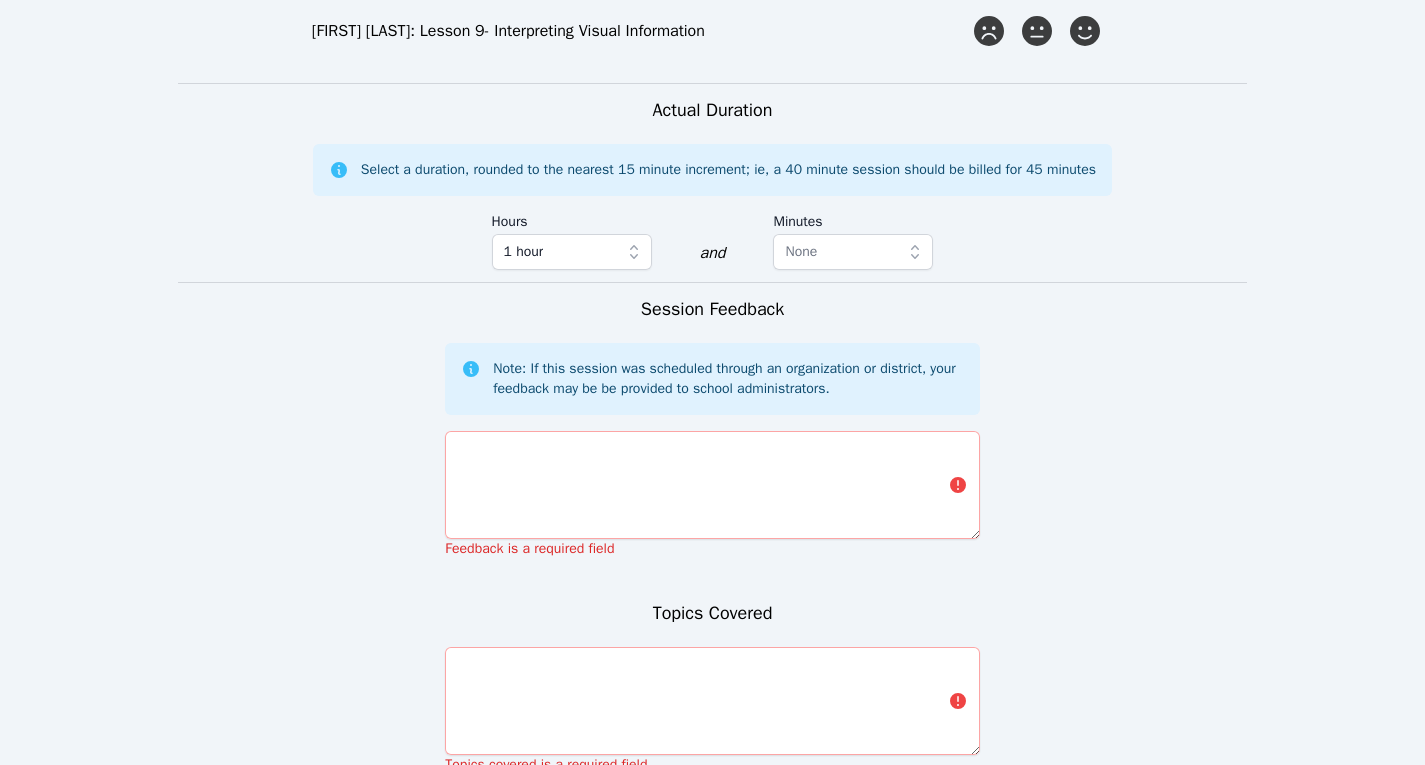 scroll, scrollTop: 1680, scrollLeft: 0, axis: vertical 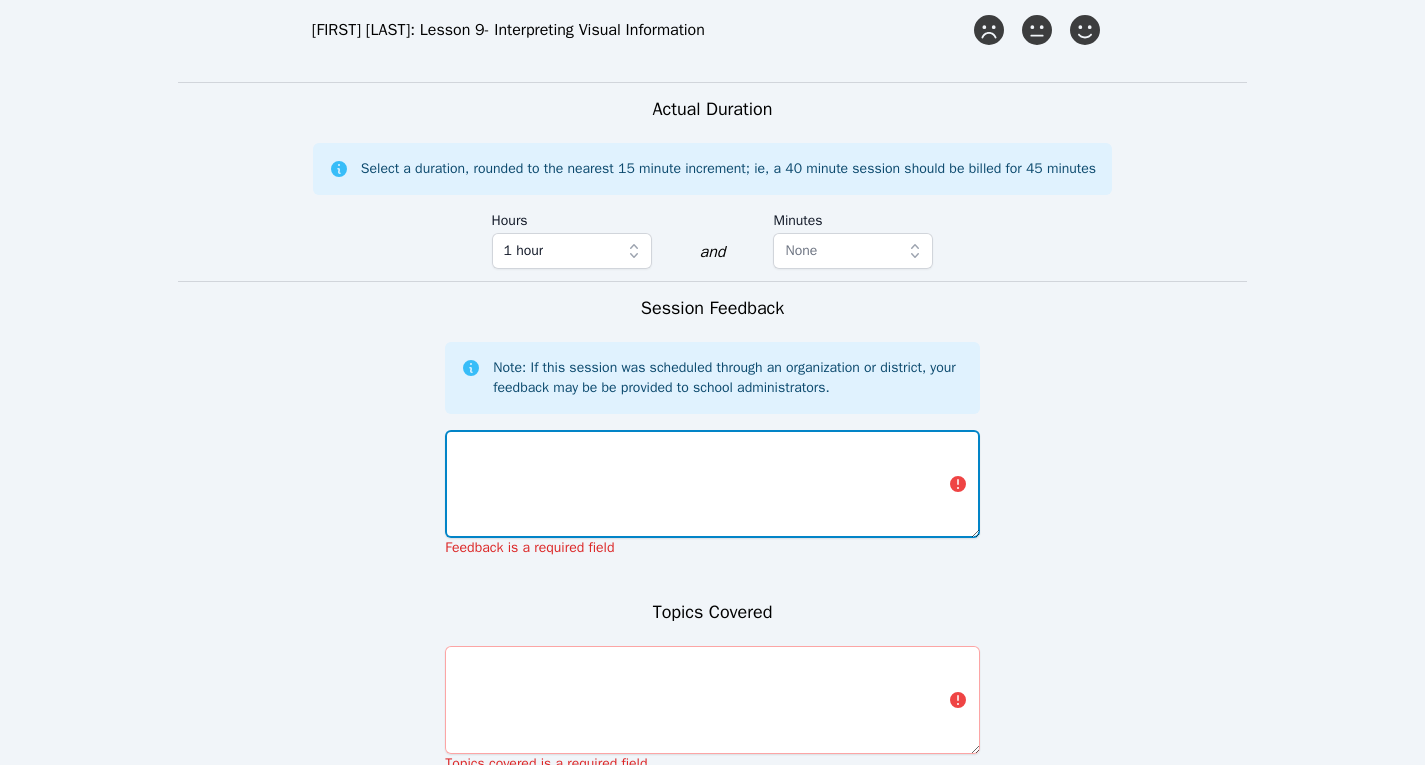 click at bounding box center [712, 484] 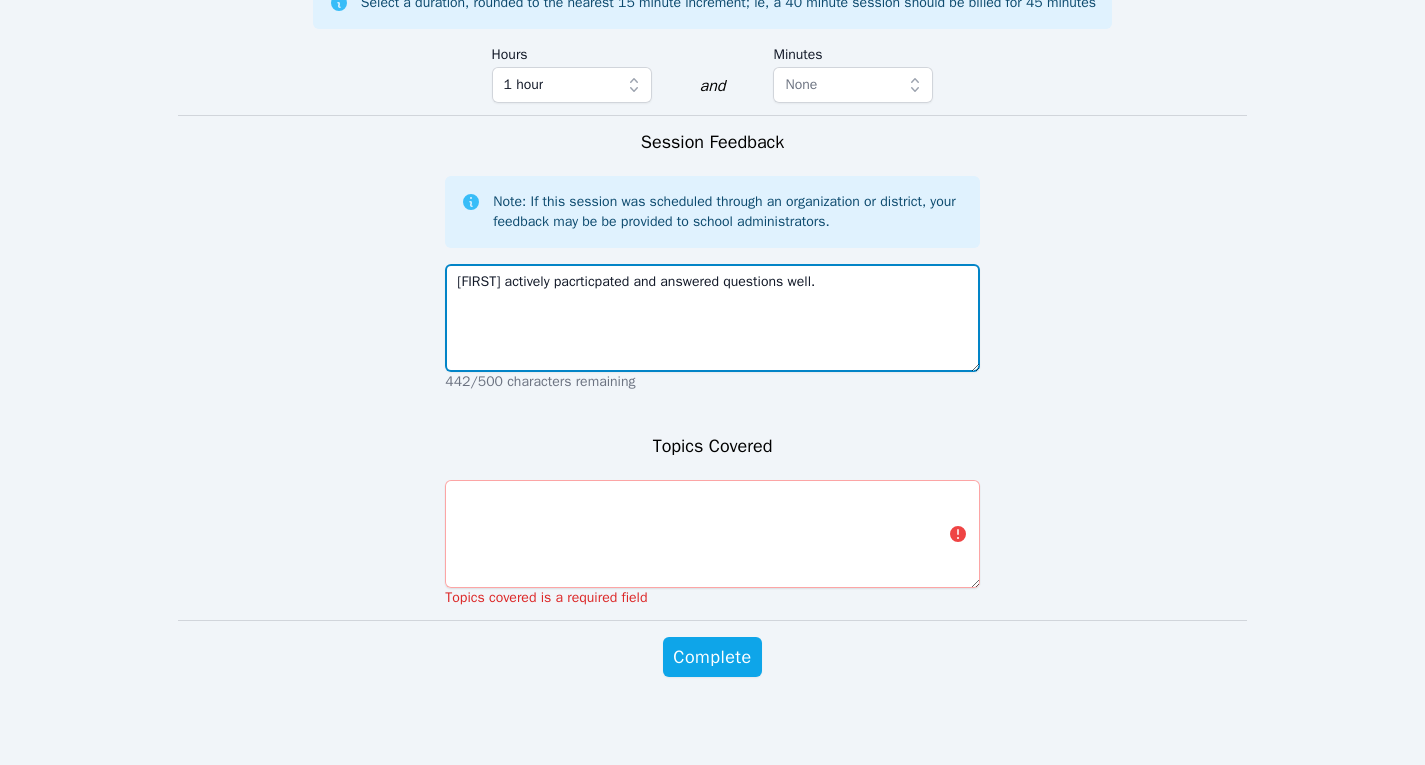 scroll, scrollTop: 1847, scrollLeft: 0, axis: vertical 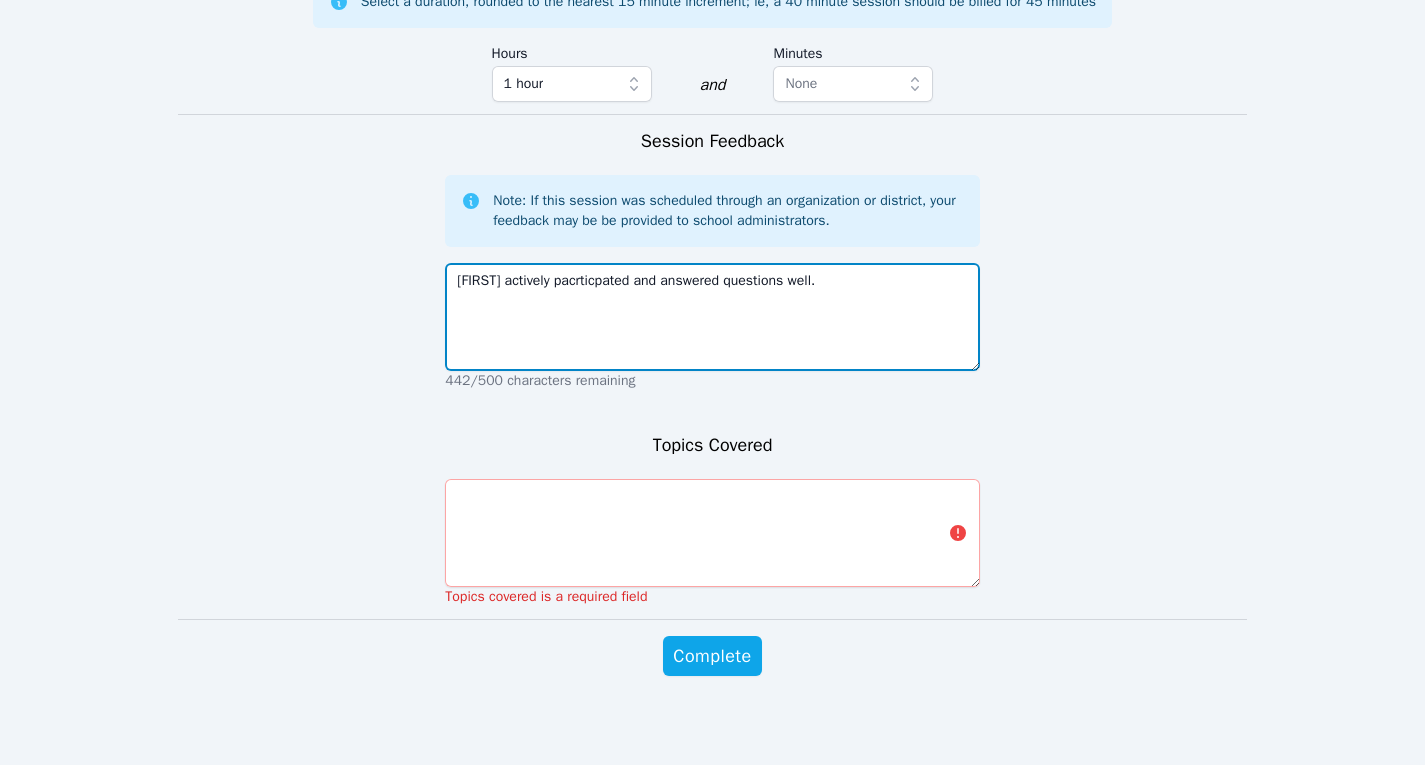 type on "[FIRST] actively pacrticpated and answered questions well." 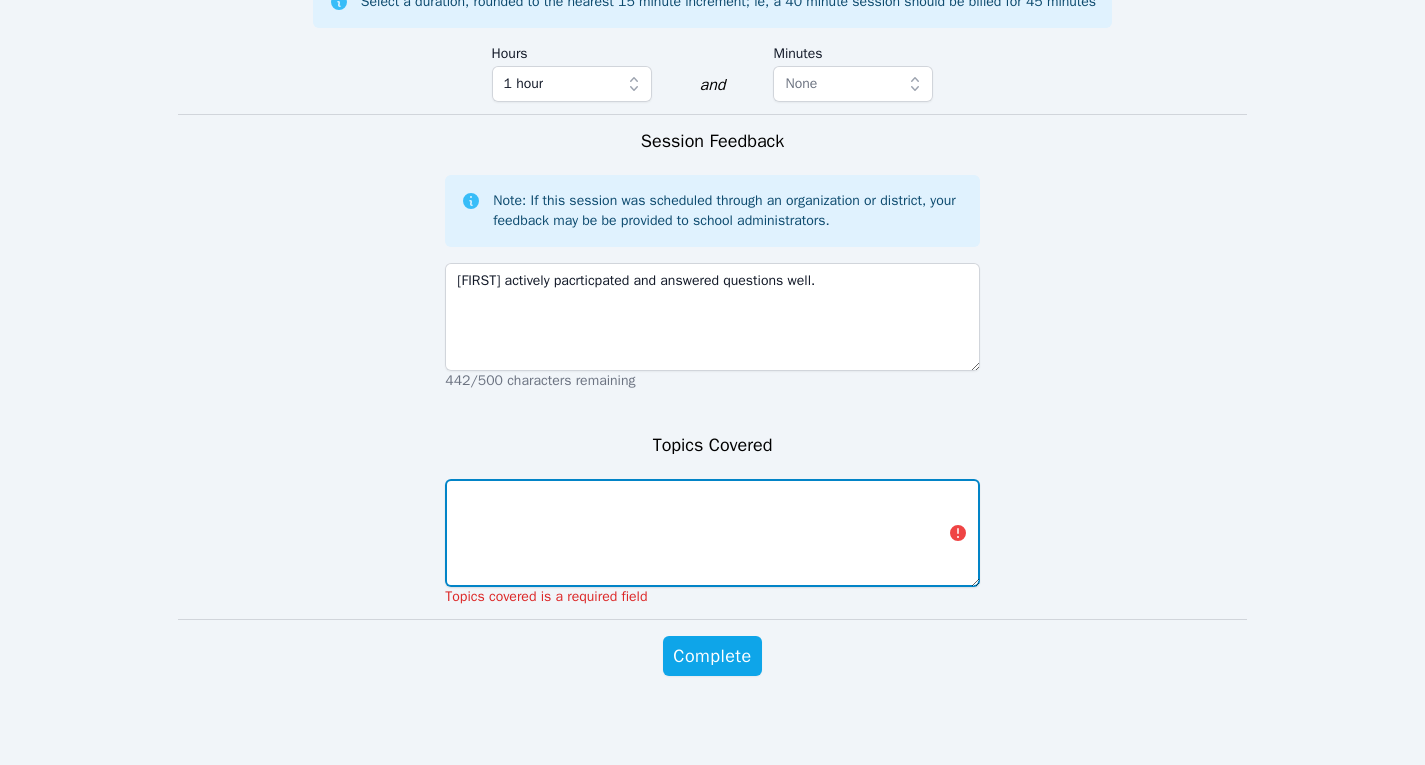 click at bounding box center (712, 533) 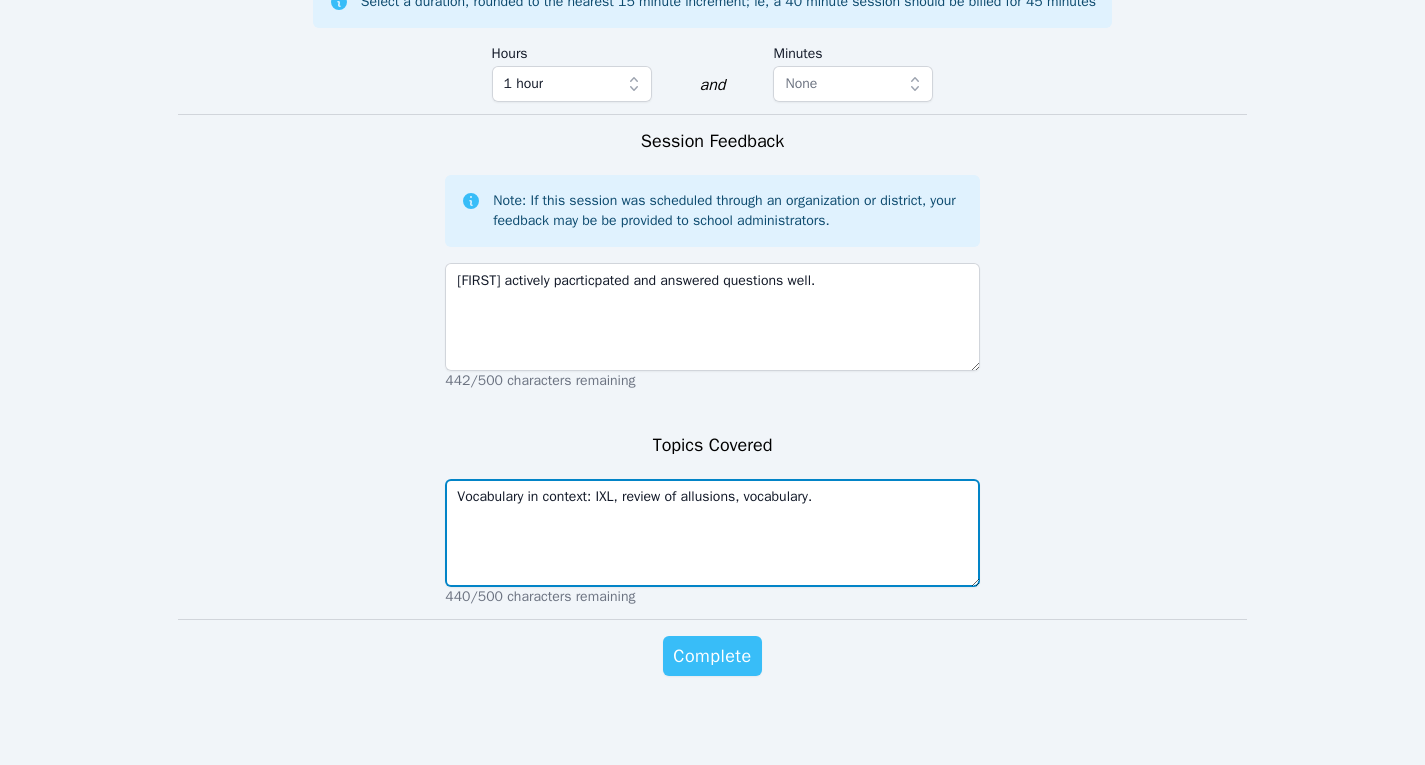 type on "Vocabulary in context: IXL, review of allusions, vocabulary." 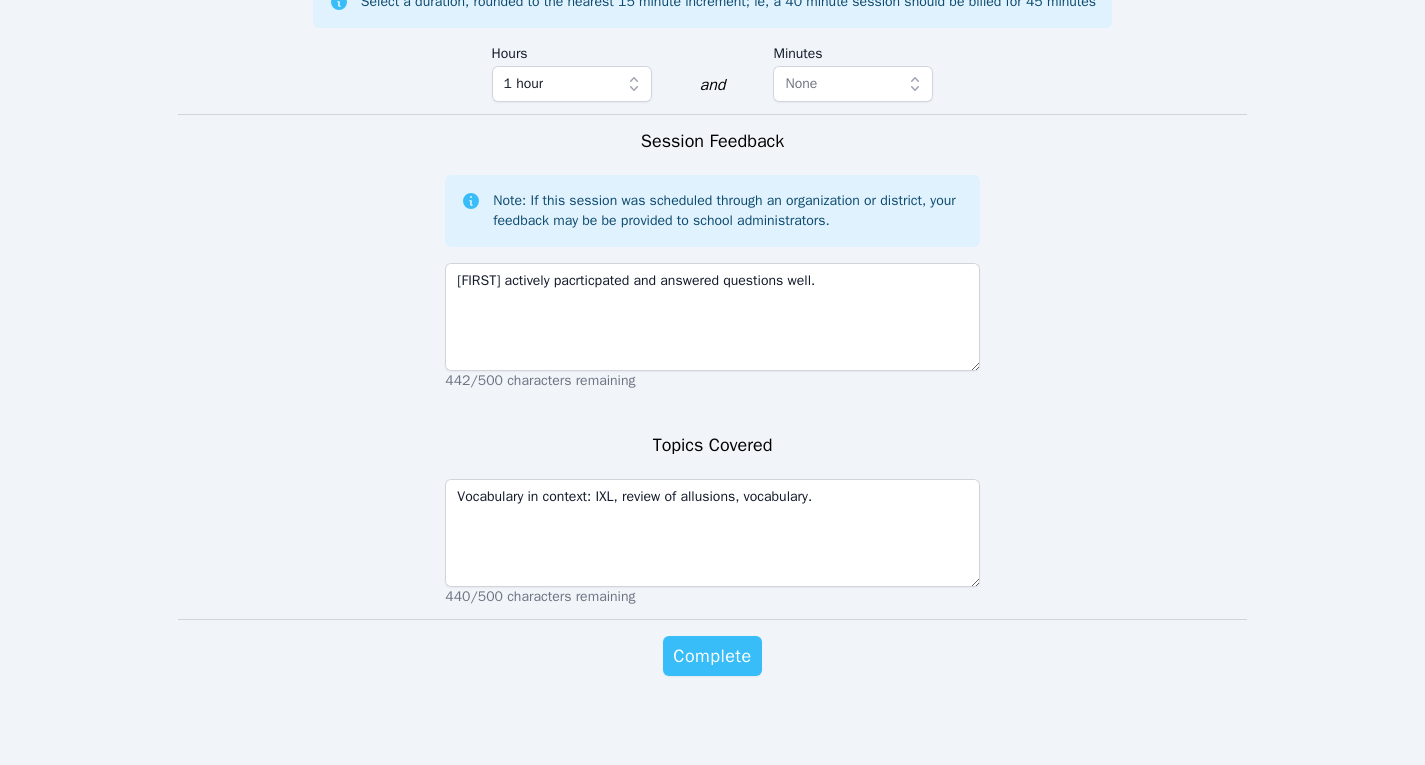 click on "Complete" at bounding box center [712, 656] 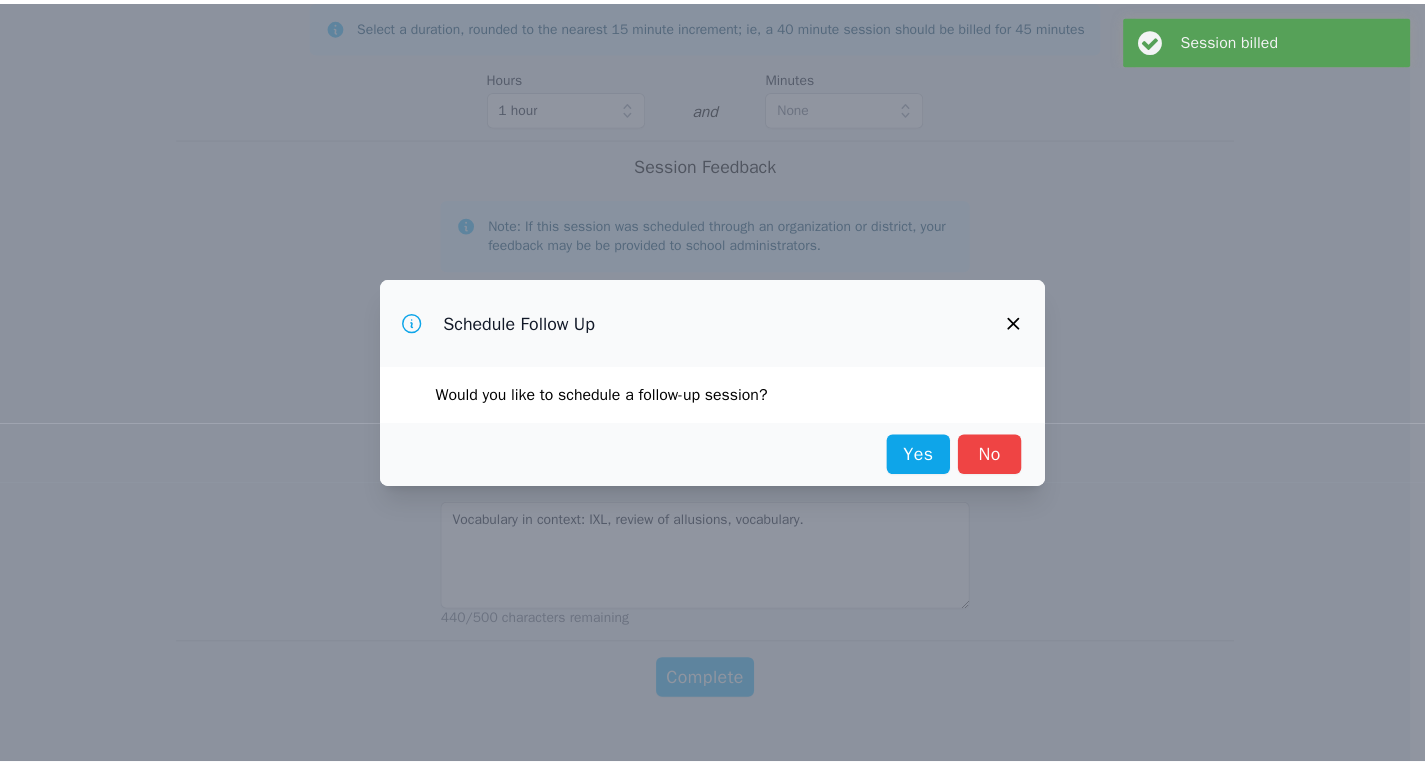 scroll, scrollTop: 0, scrollLeft: 0, axis: both 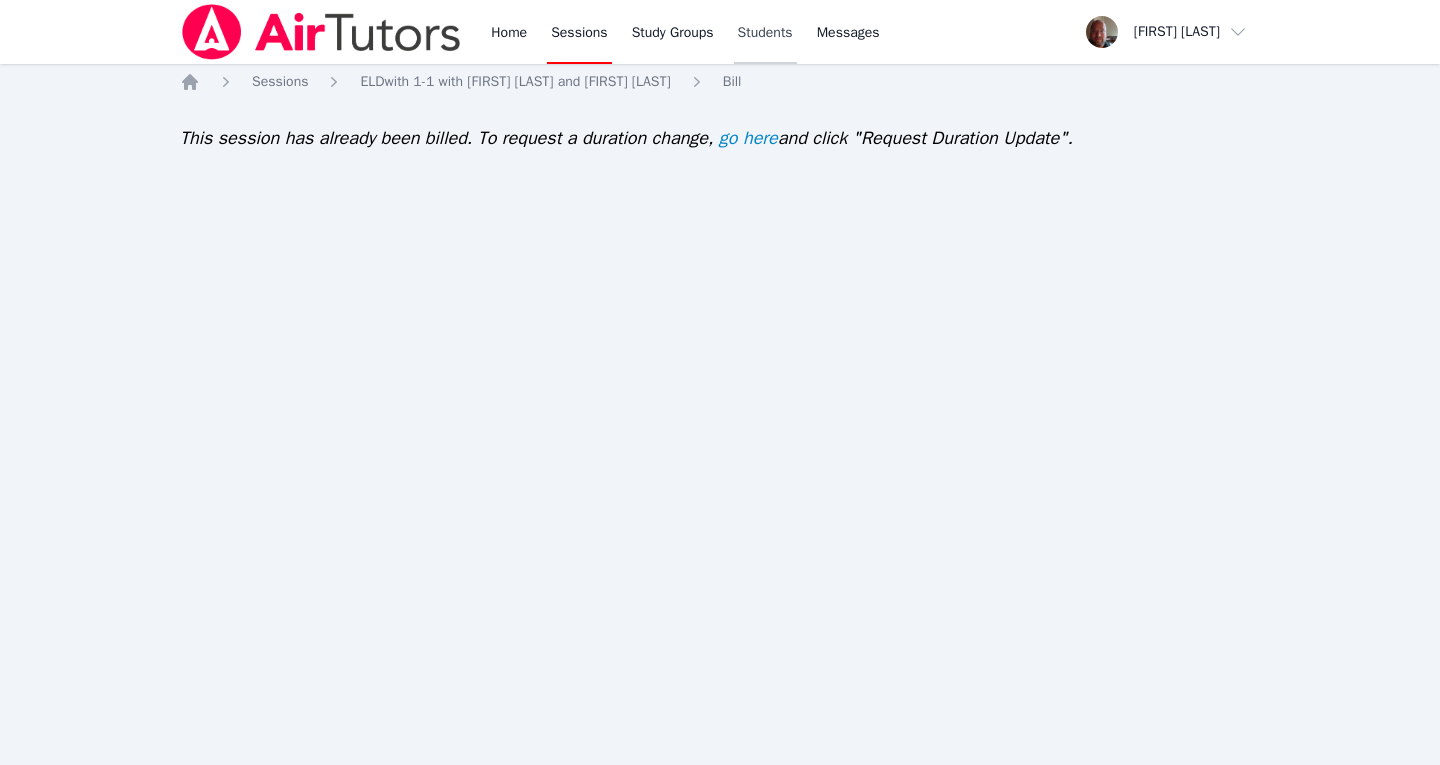click on "Students" at bounding box center [765, 32] 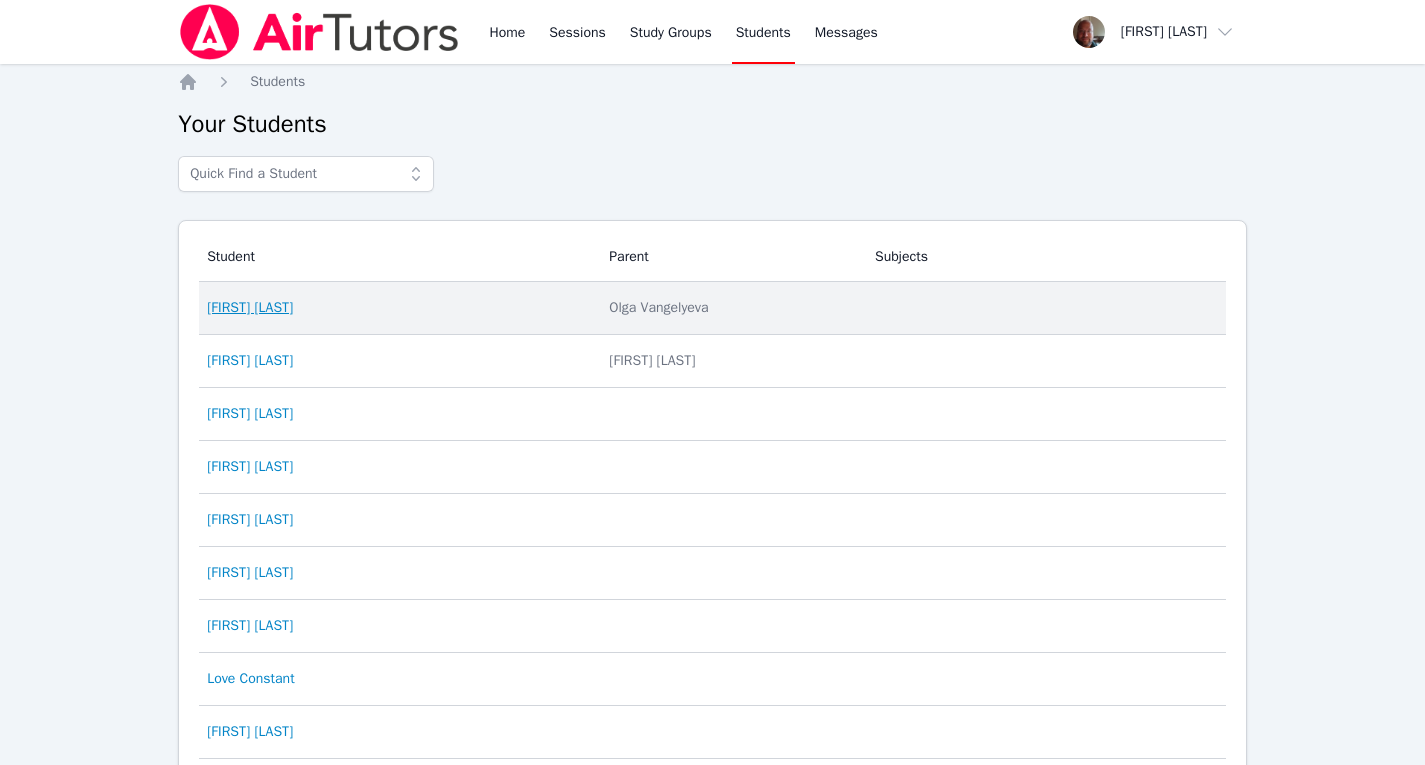 click on "[FIRST] [LAST]" at bounding box center (250, 308) 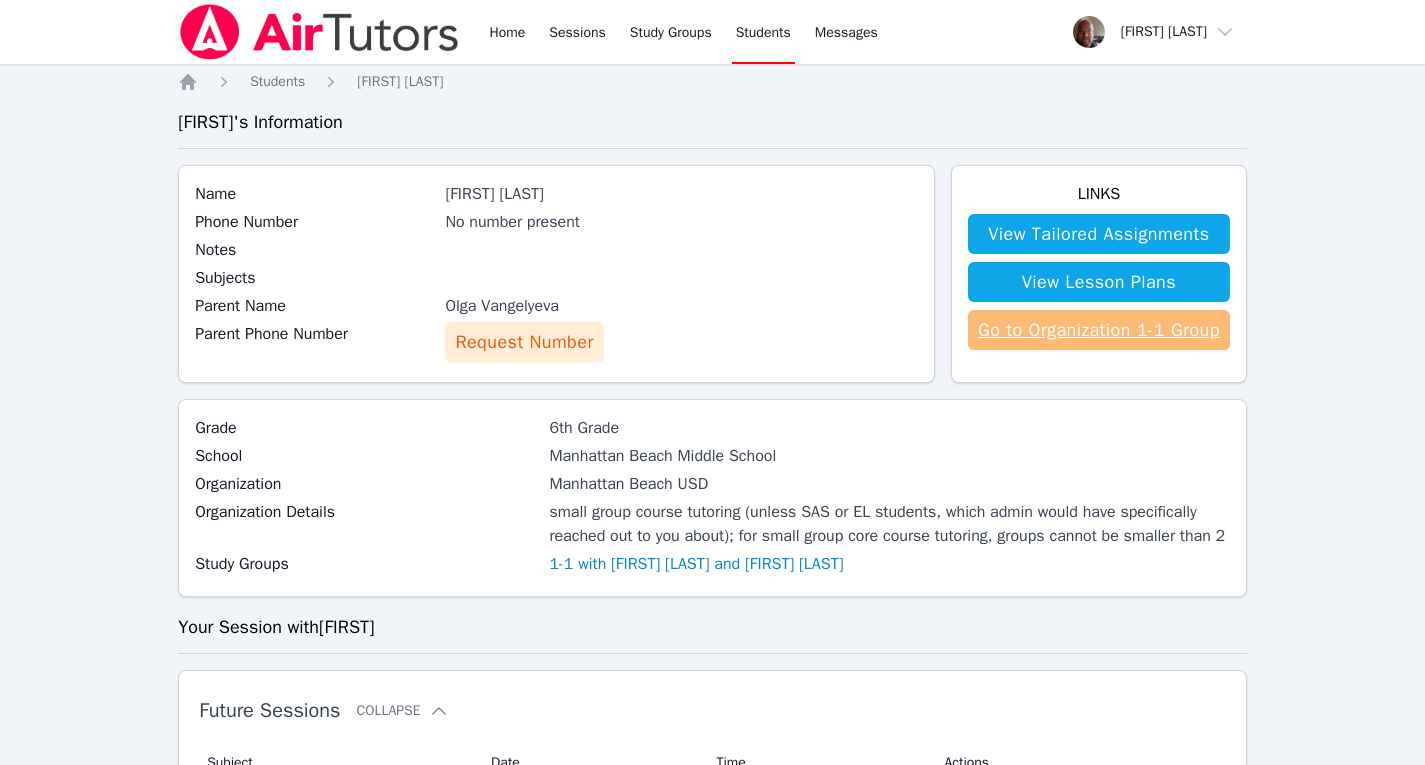 click on "Go to Organization 1-1 Group" at bounding box center (1099, 330) 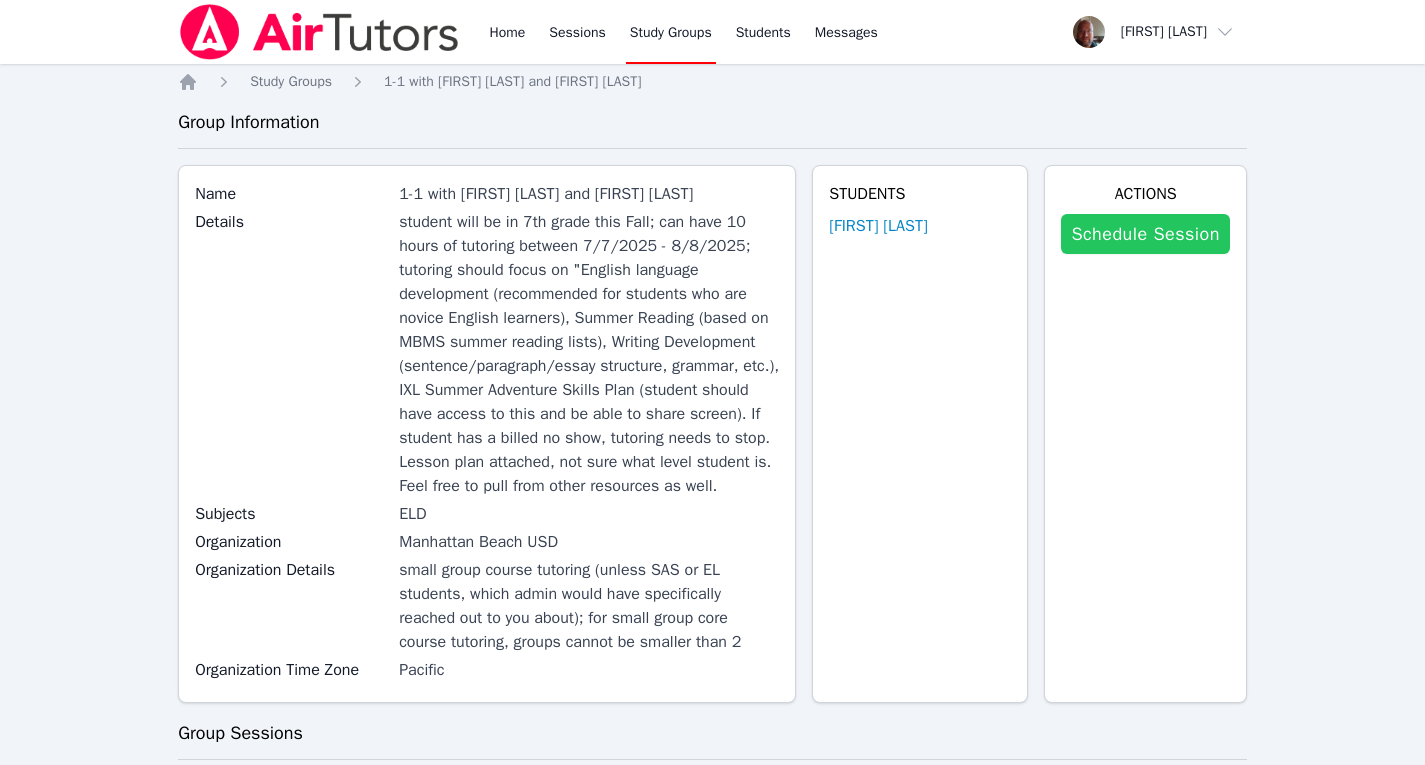 click on "Schedule Session" at bounding box center [1145, 234] 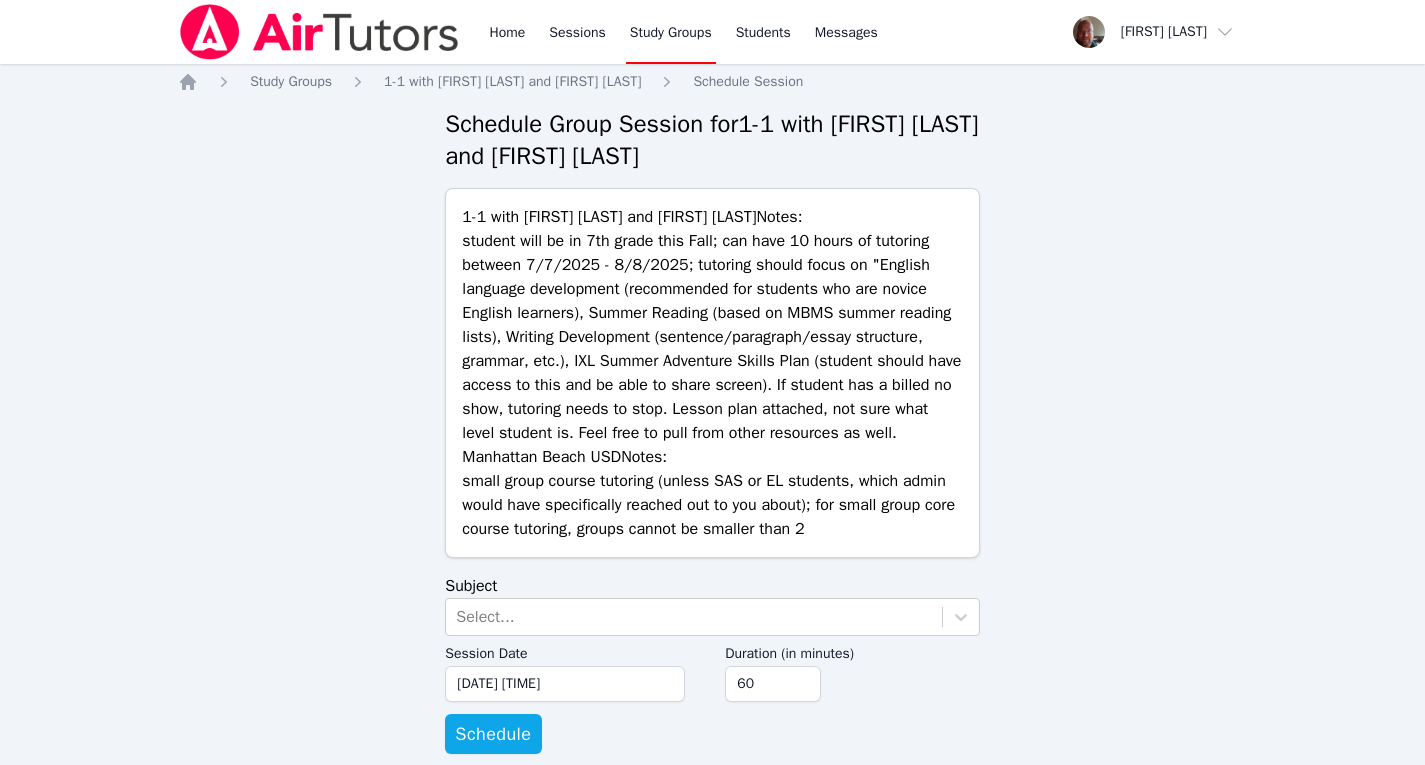 scroll, scrollTop: 29, scrollLeft: 0, axis: vertical 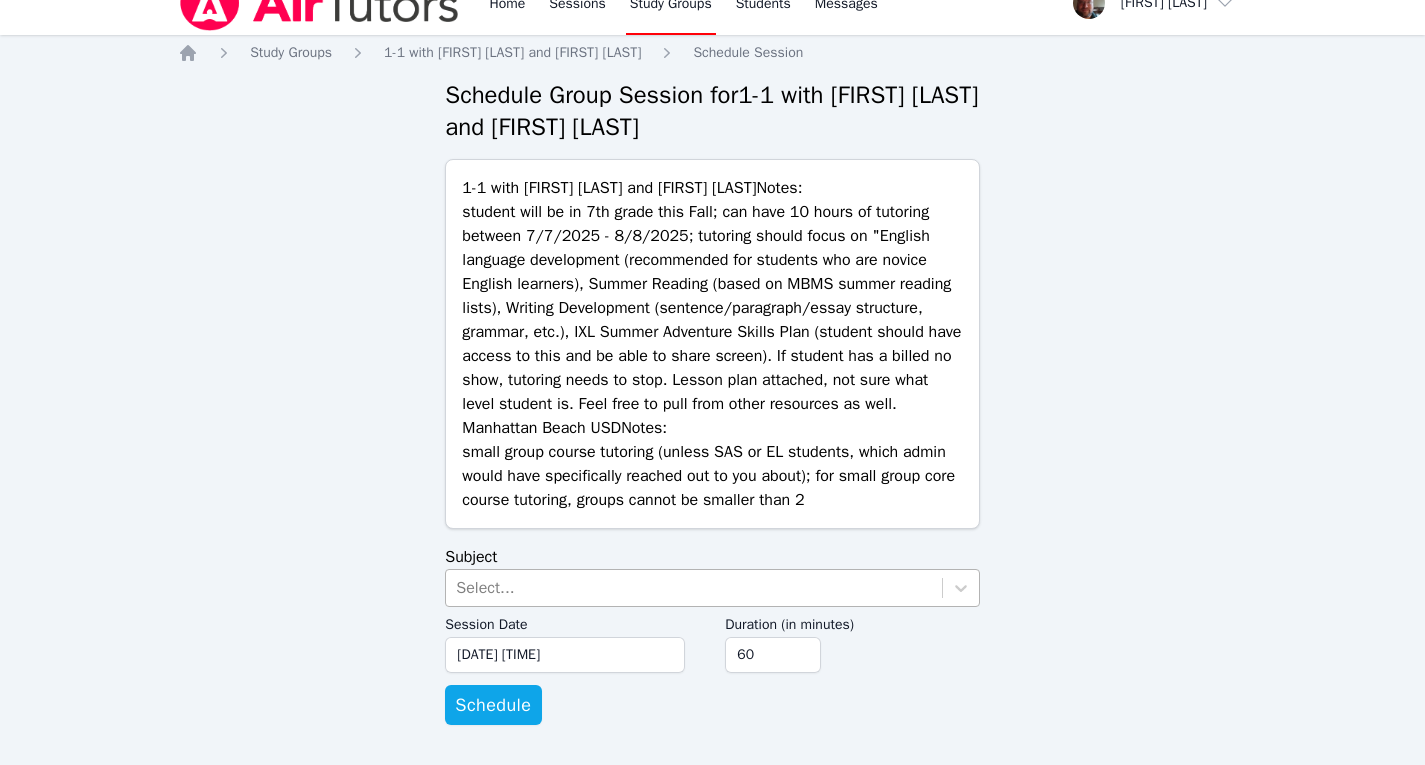 click on "Select..." at bounding box center (693, 588) 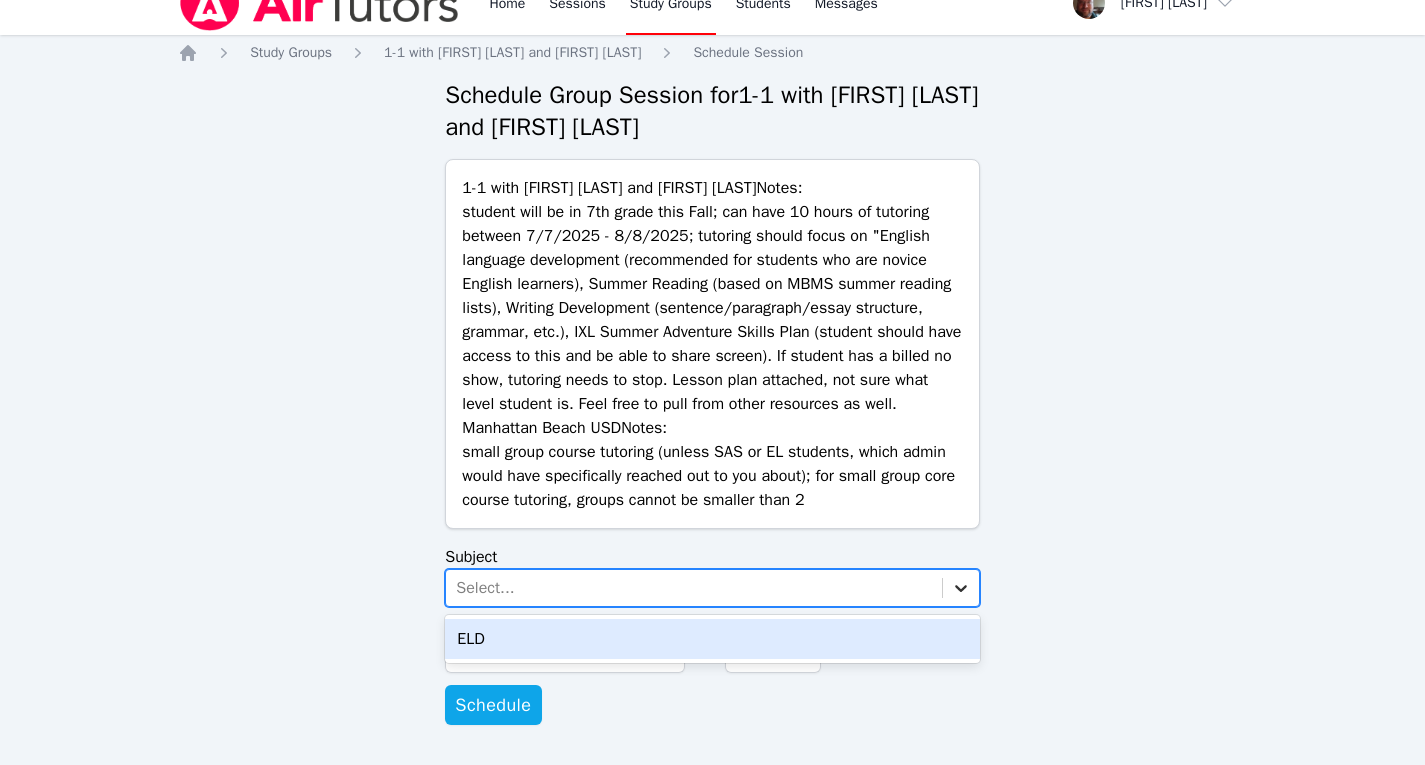 click 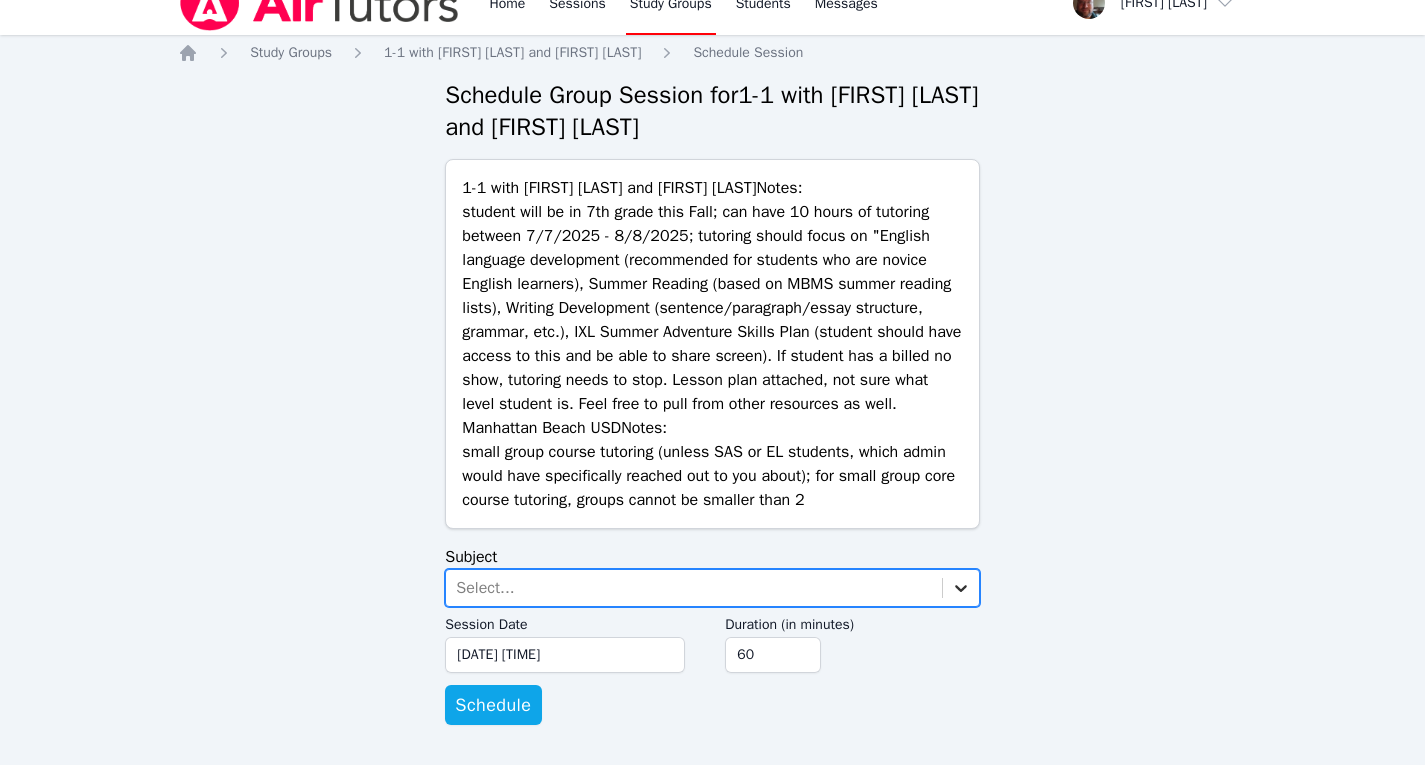 click 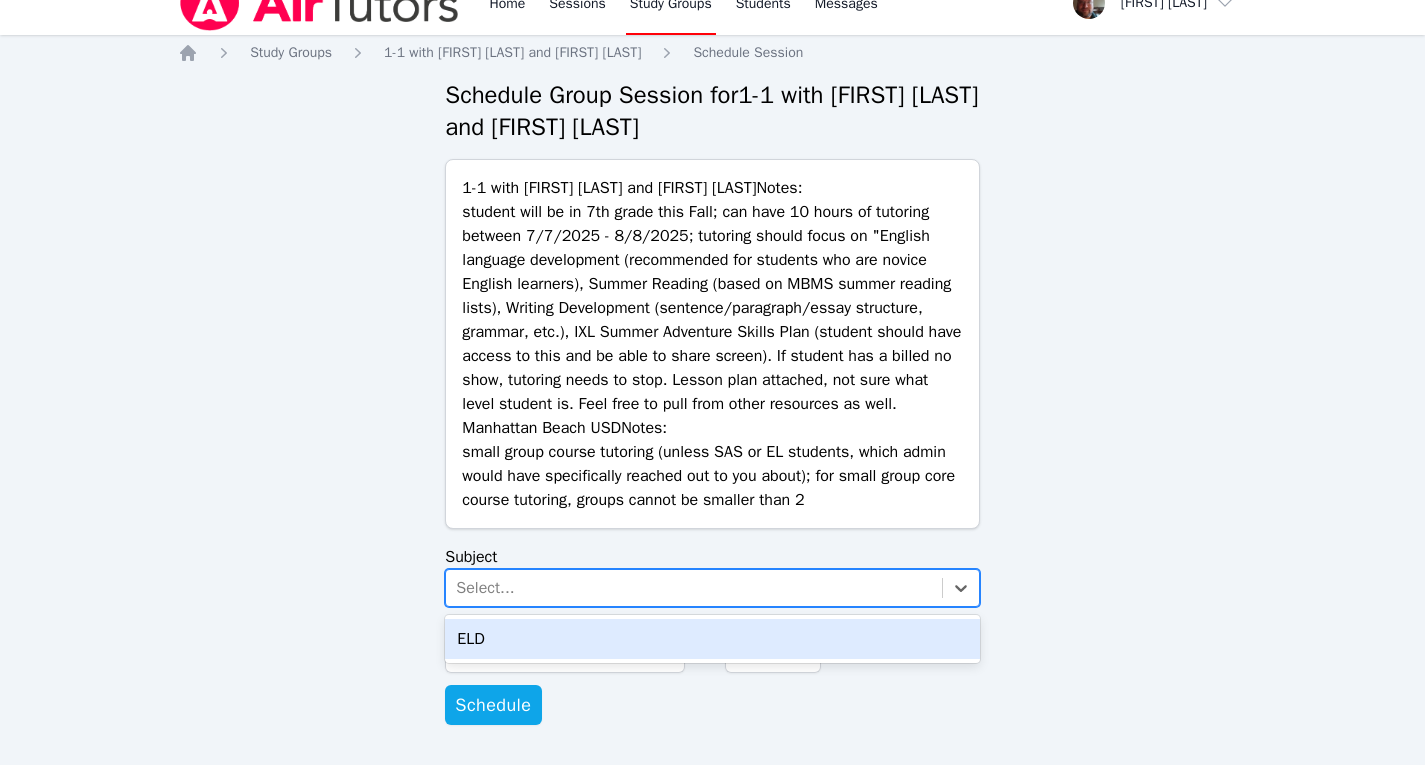 click on "ELD" at bounding box center [712, 639] 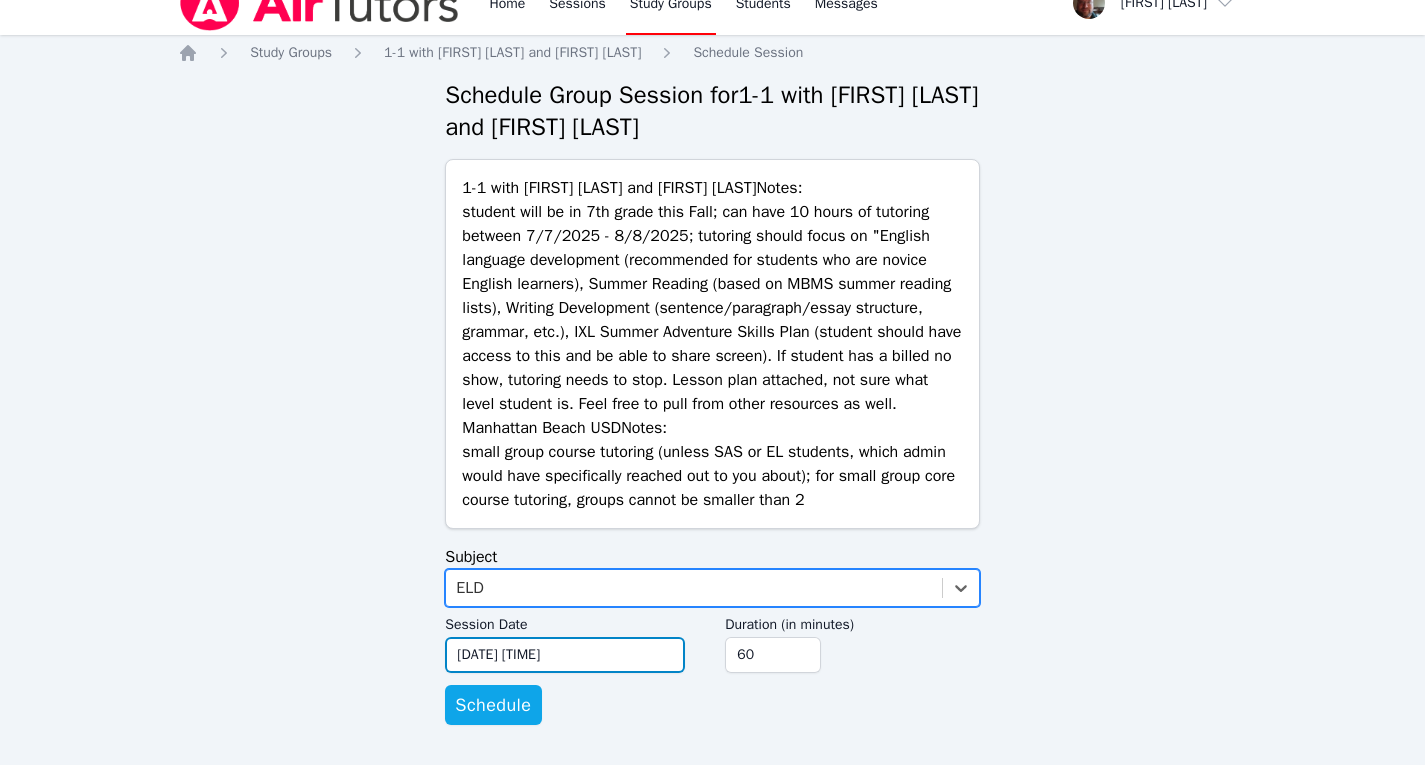click on "[DATE] [TIME]" at bounding box center [565, 655] 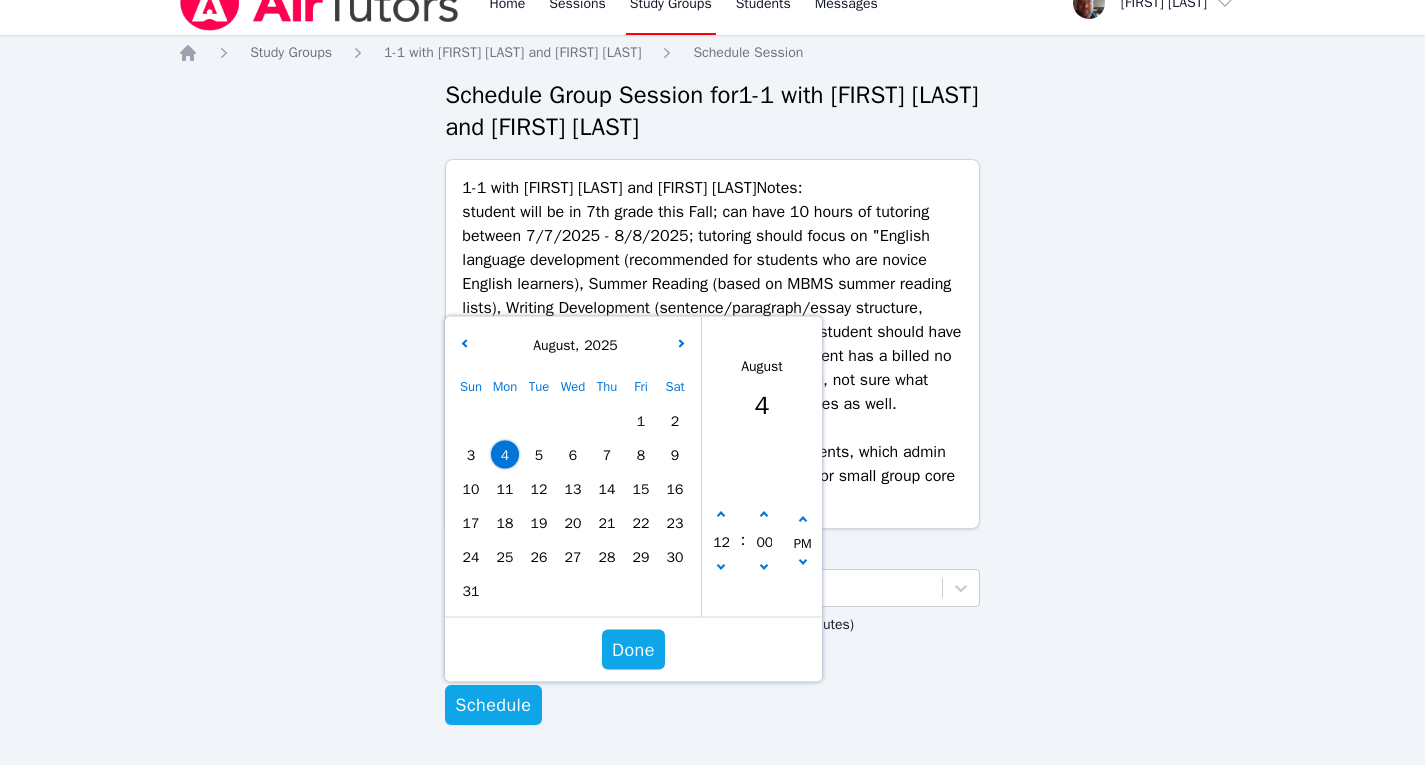 click on "8" at bounding box center (641, 455) 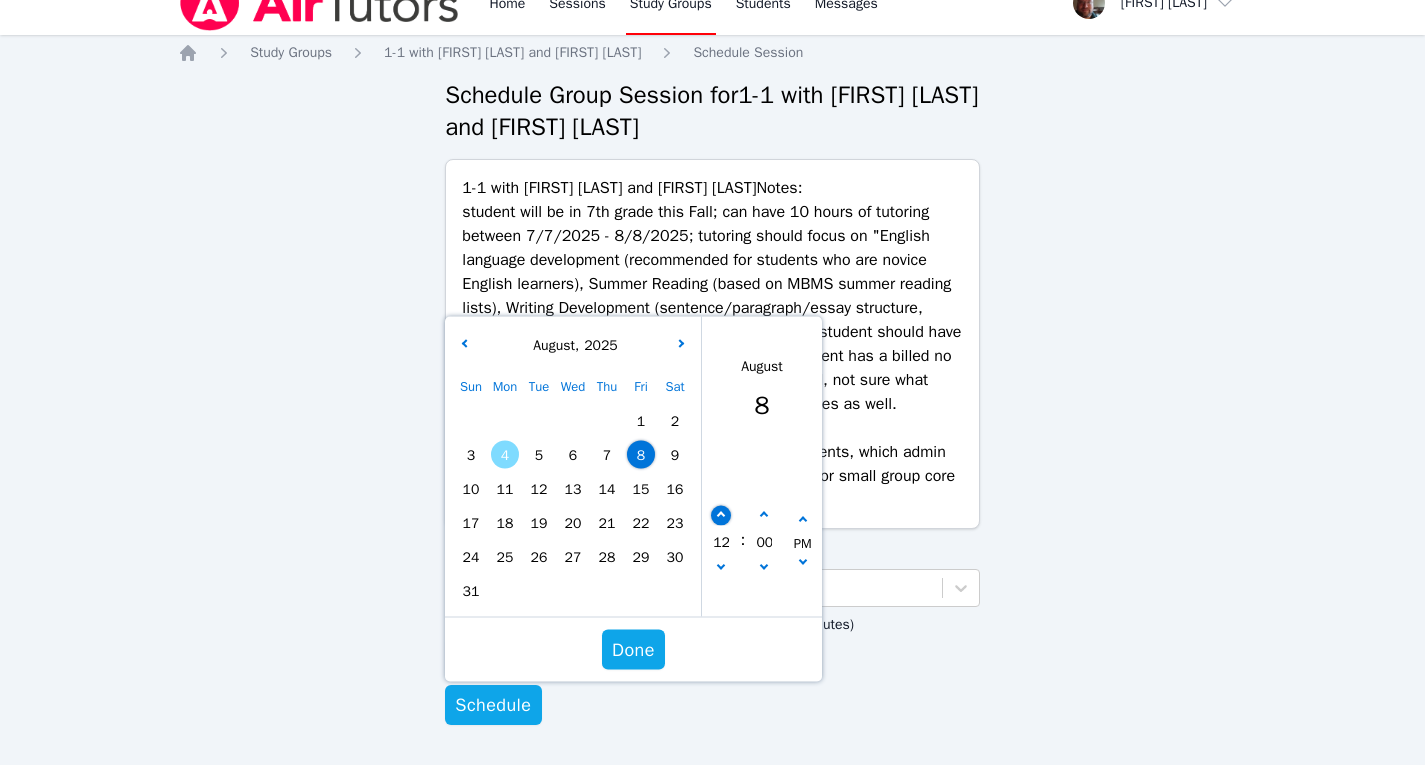 click at bounding box center [722, 515] 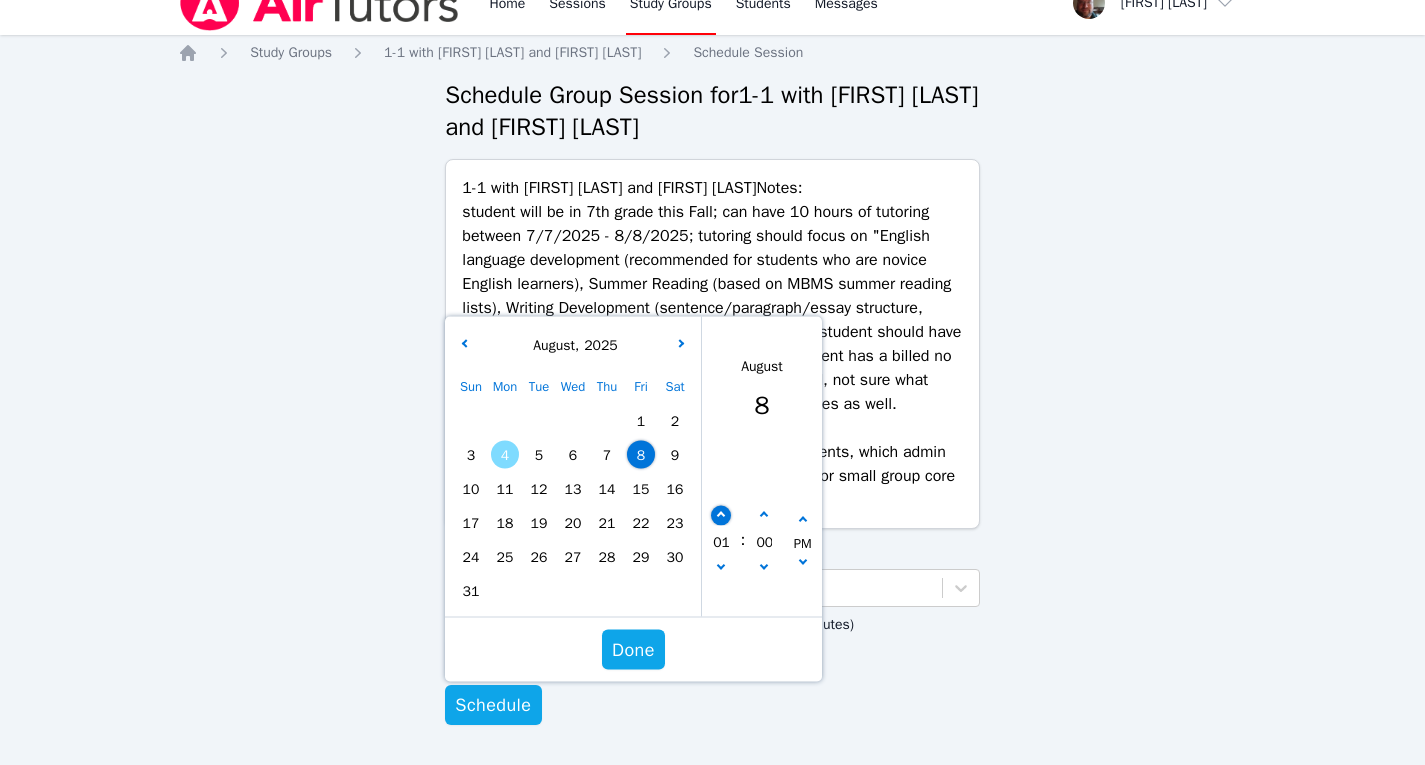 click at bounding box center (722, 515) 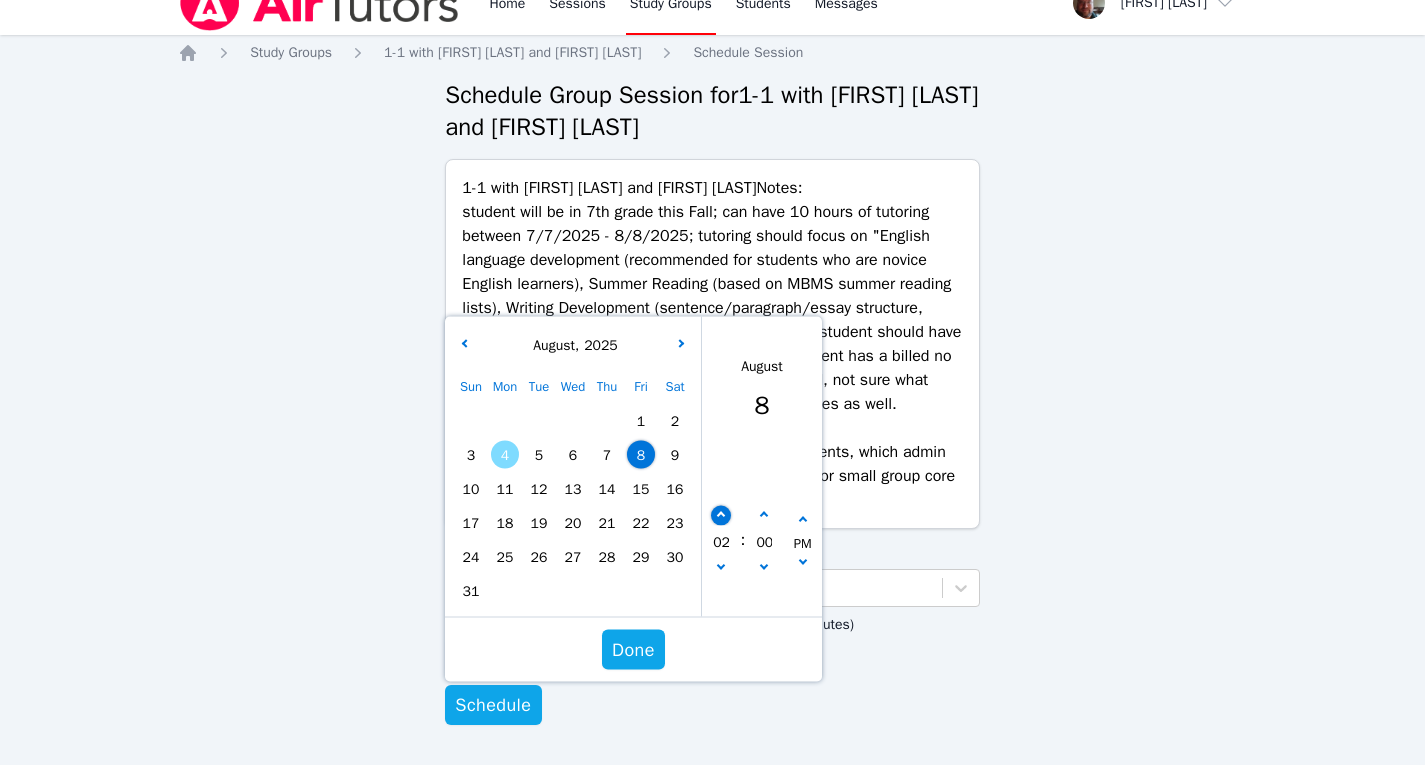 click at bounding box center (722, 515) 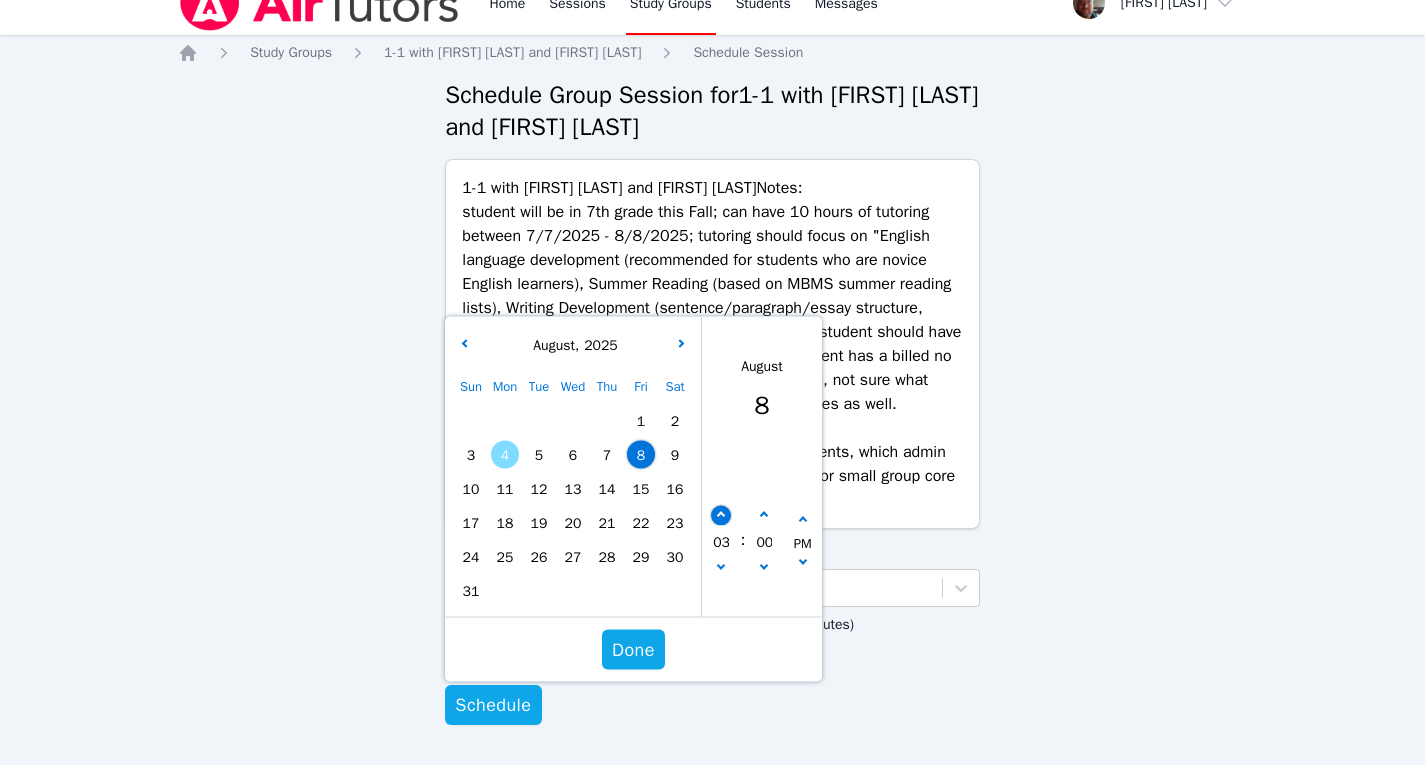 click at bounding box center [722, 515] 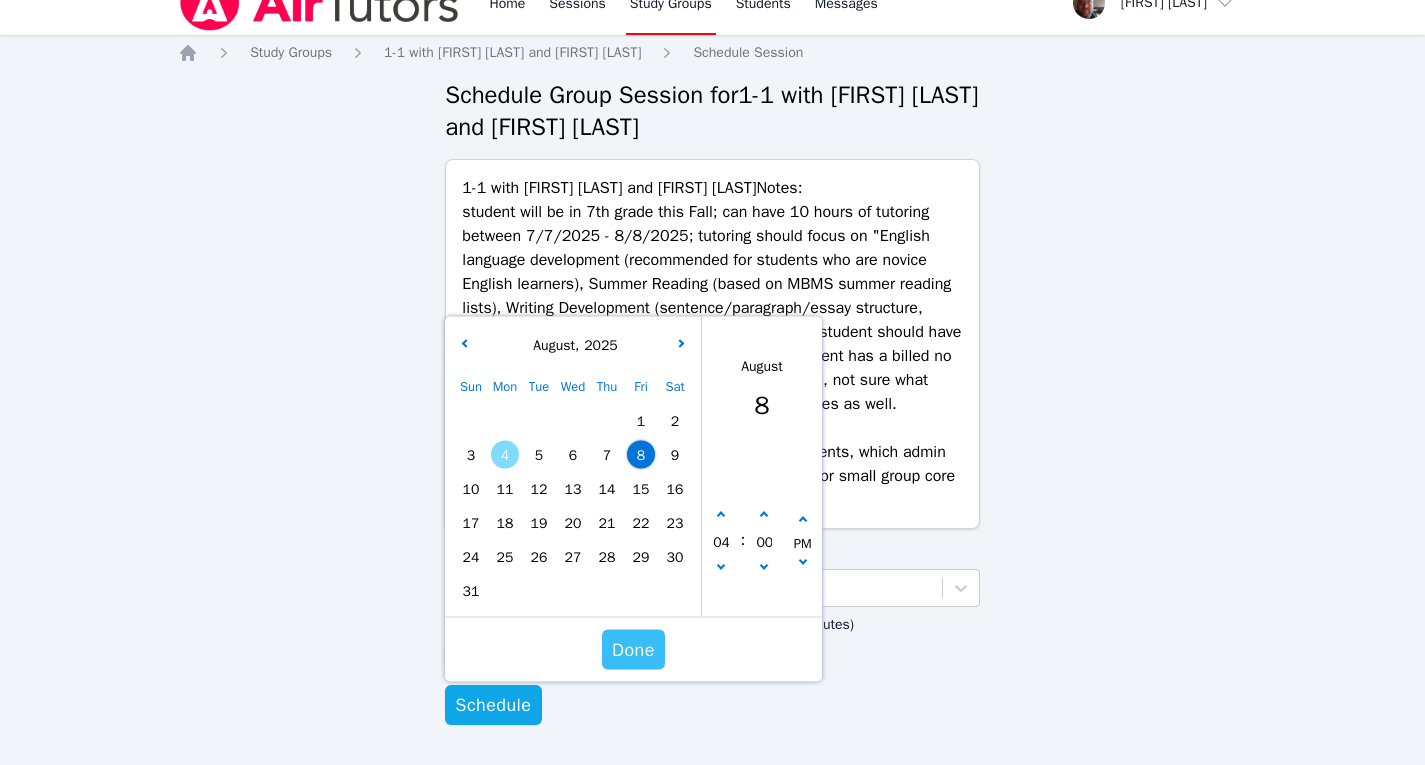 click on "Done" at bounding box center [633, 650] 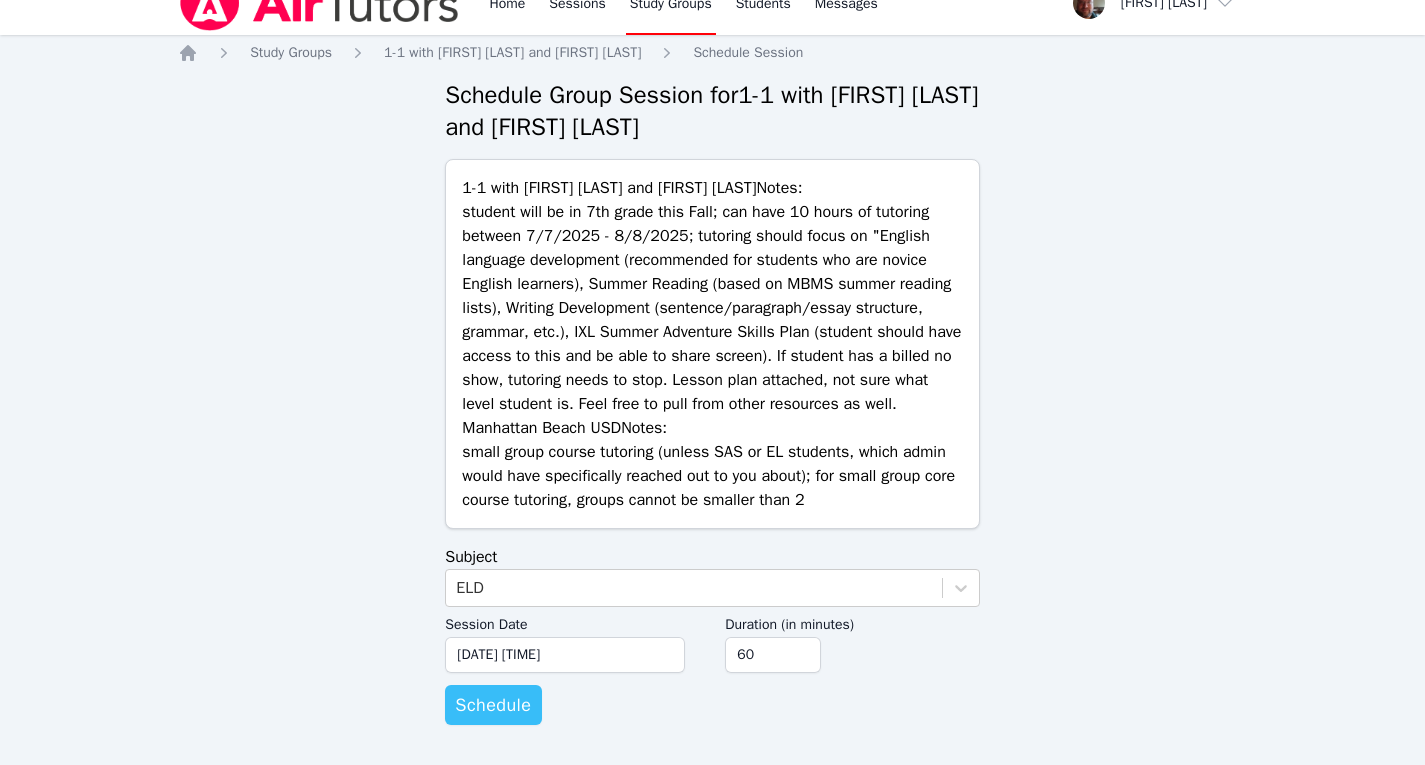 click on "Schedule" at bounding box center (493, 705) 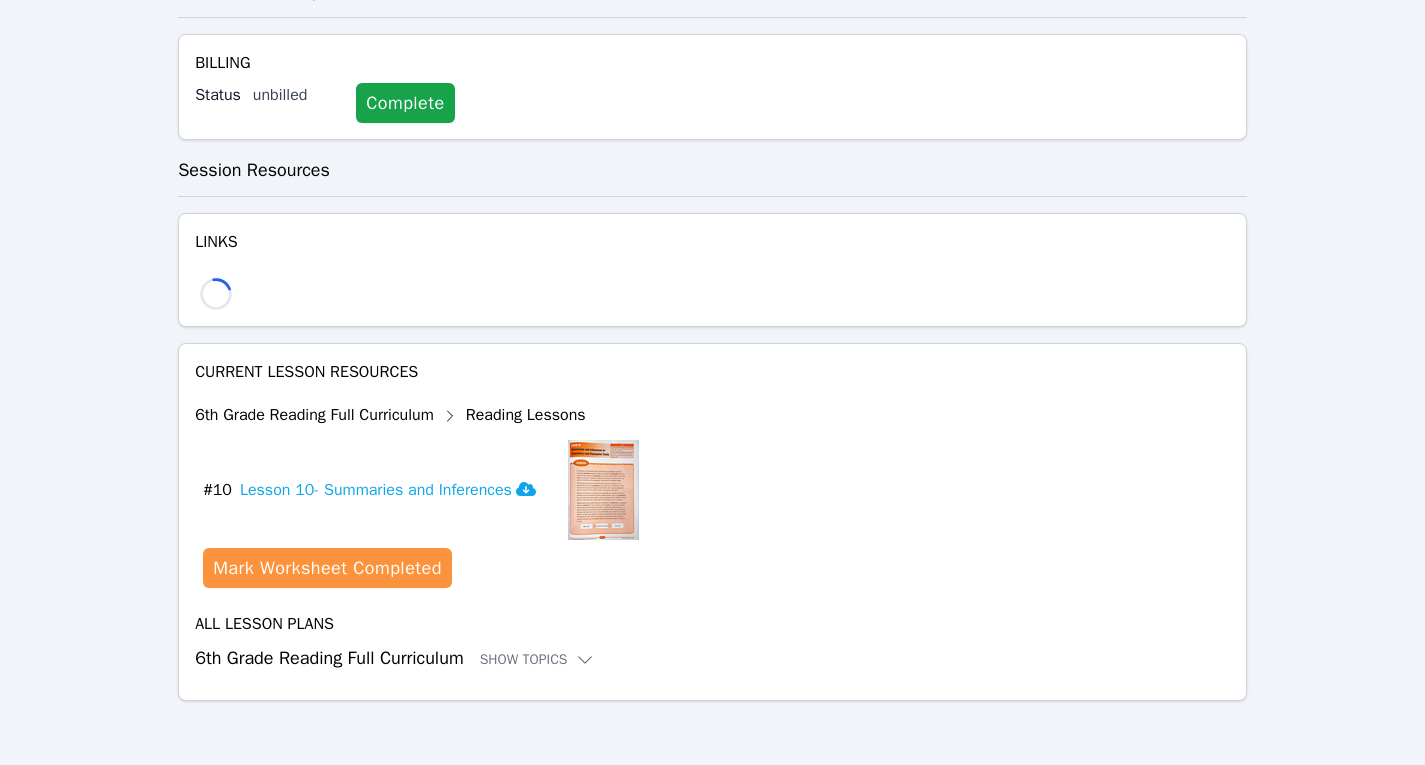 scroll, scrollTop: 838, scrollLeft: 0, axis: vertical 